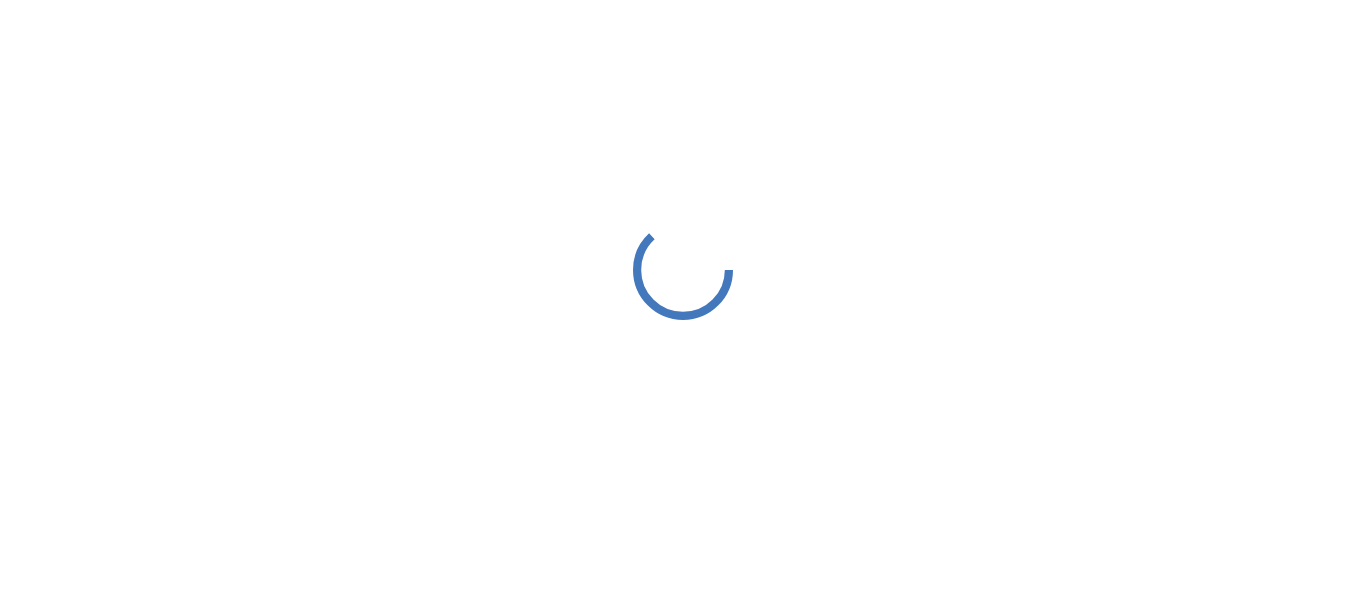 scroll, scrollTop: 0, scrollLeft: 0, axis: both 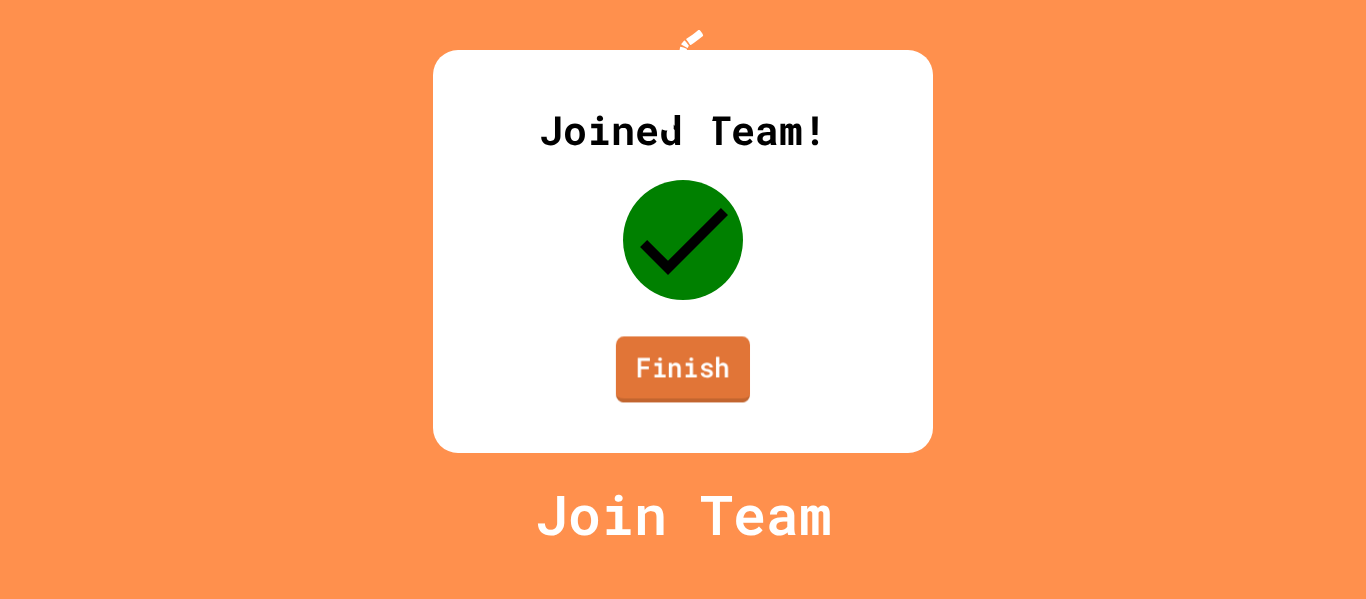 click on "Finish" at bounding box center (683, 369) 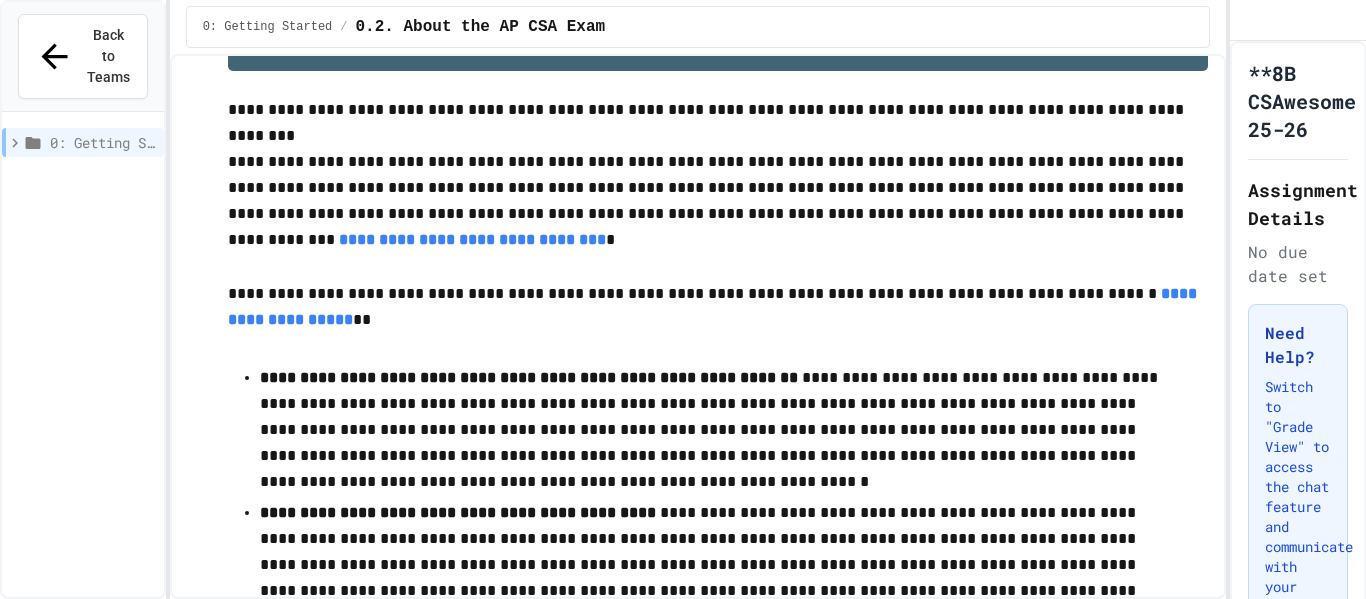 scroll, scrollTop: 37, scrollLeft: 0, axis: vertical 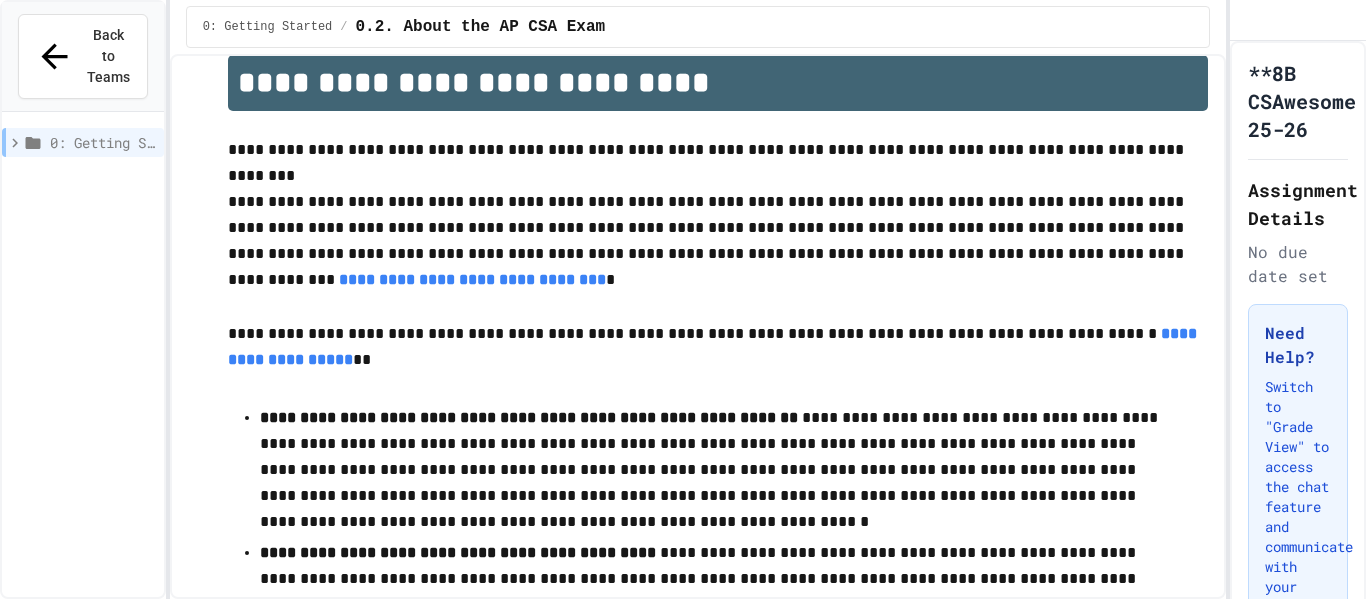 click on "**********" at bounding box center (698, 326) 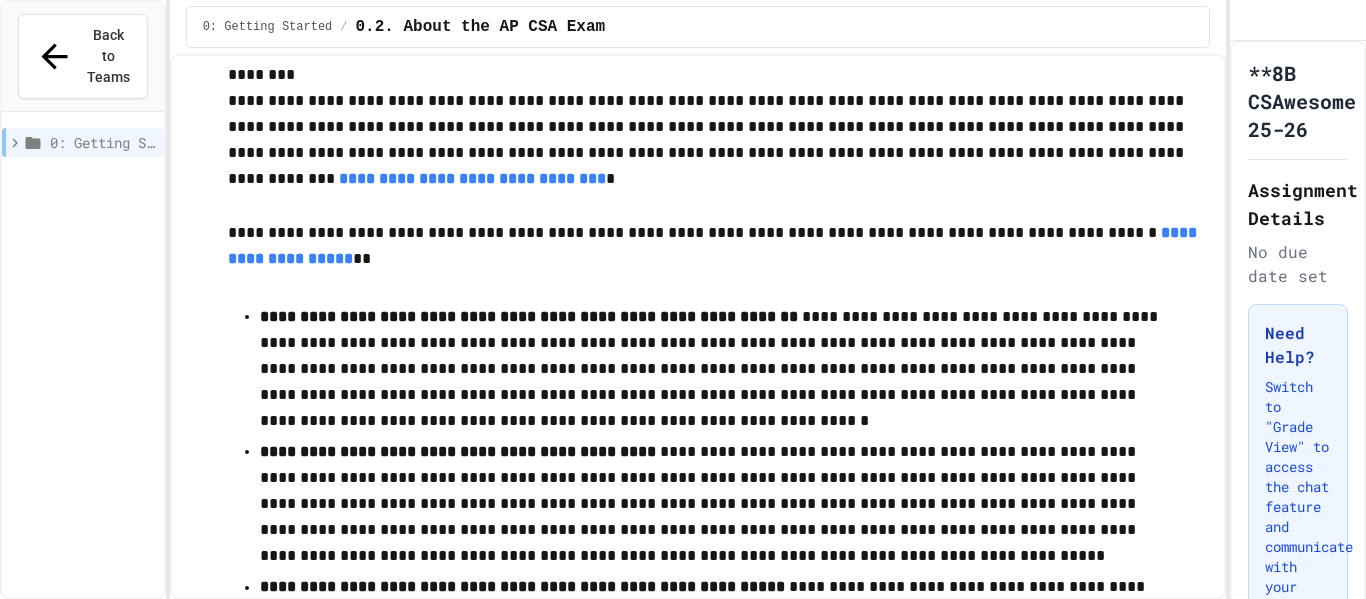scroll, scrollTop: 0, scrollLeft: 0, axis: both 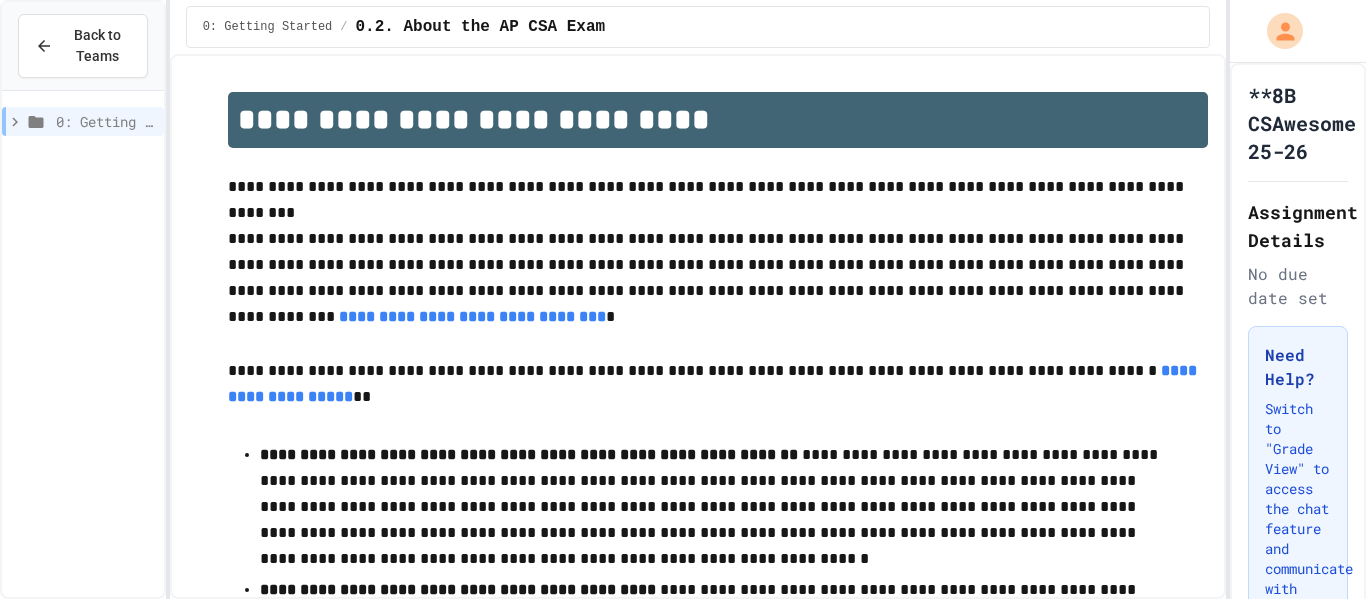 click on "0: Getting Started" at bounding box center [83, 121] 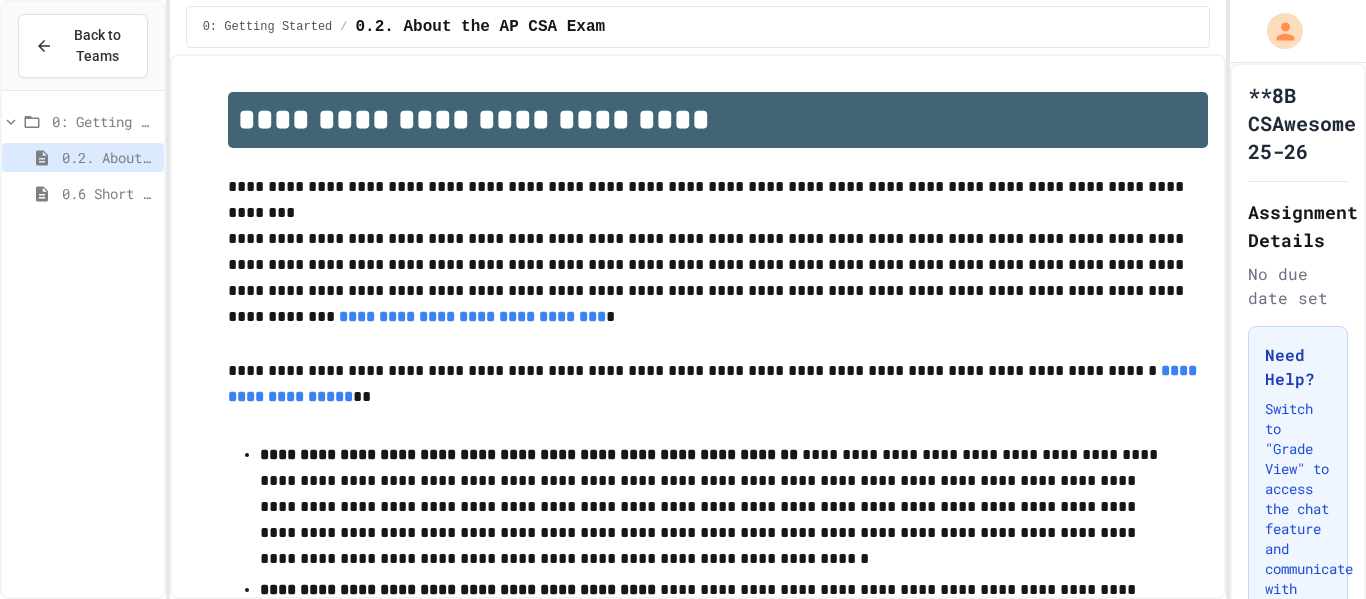 click on "0.6 Short PD Pretest" at bounding box center (109, 193) 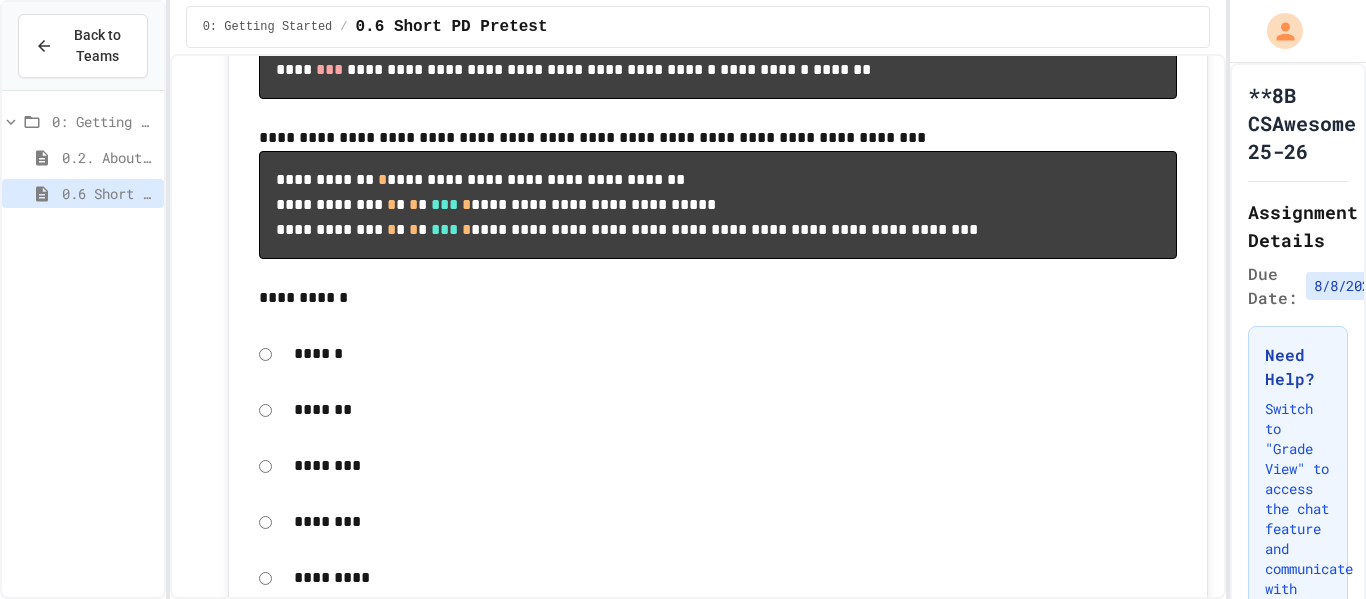 scroll, scrollTop: 1010, scrollLeft: 0, axis: vertical 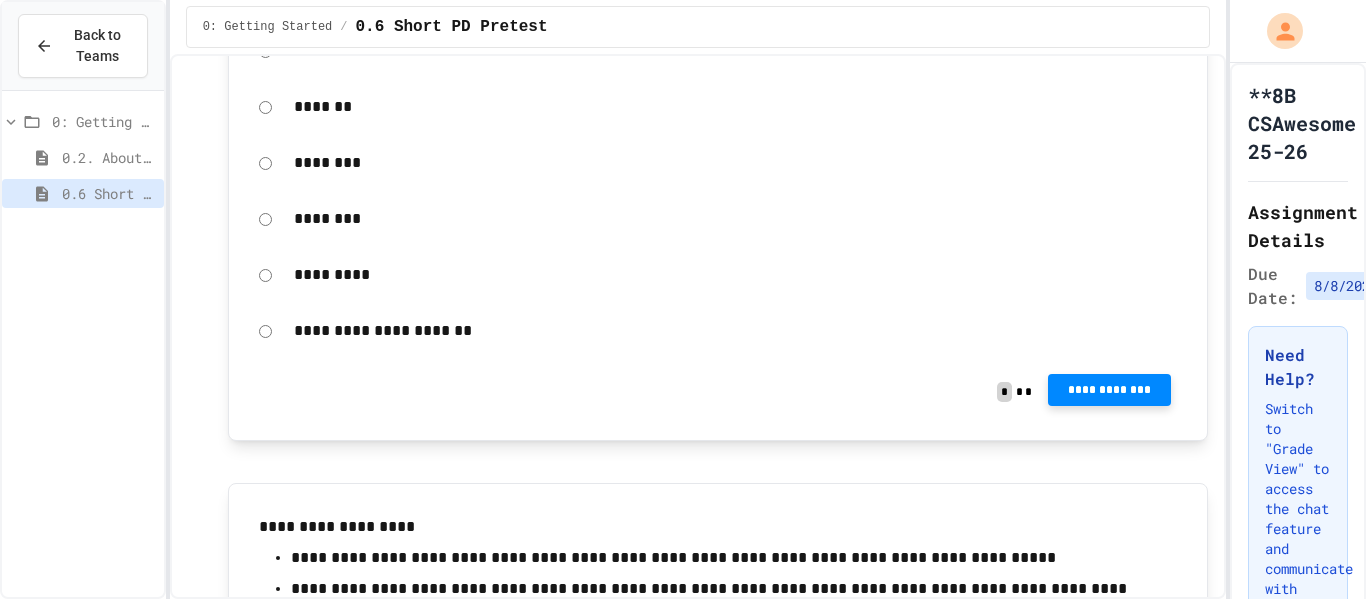 click on "**********" at bounding box center (1109, 390) 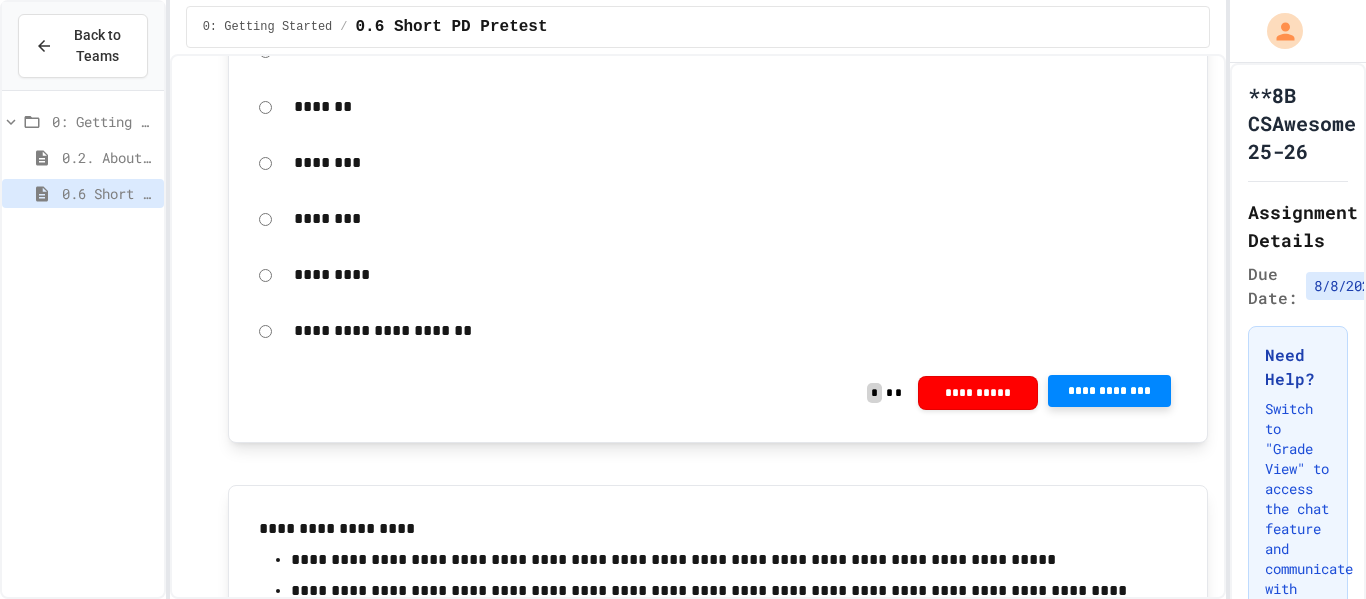 click 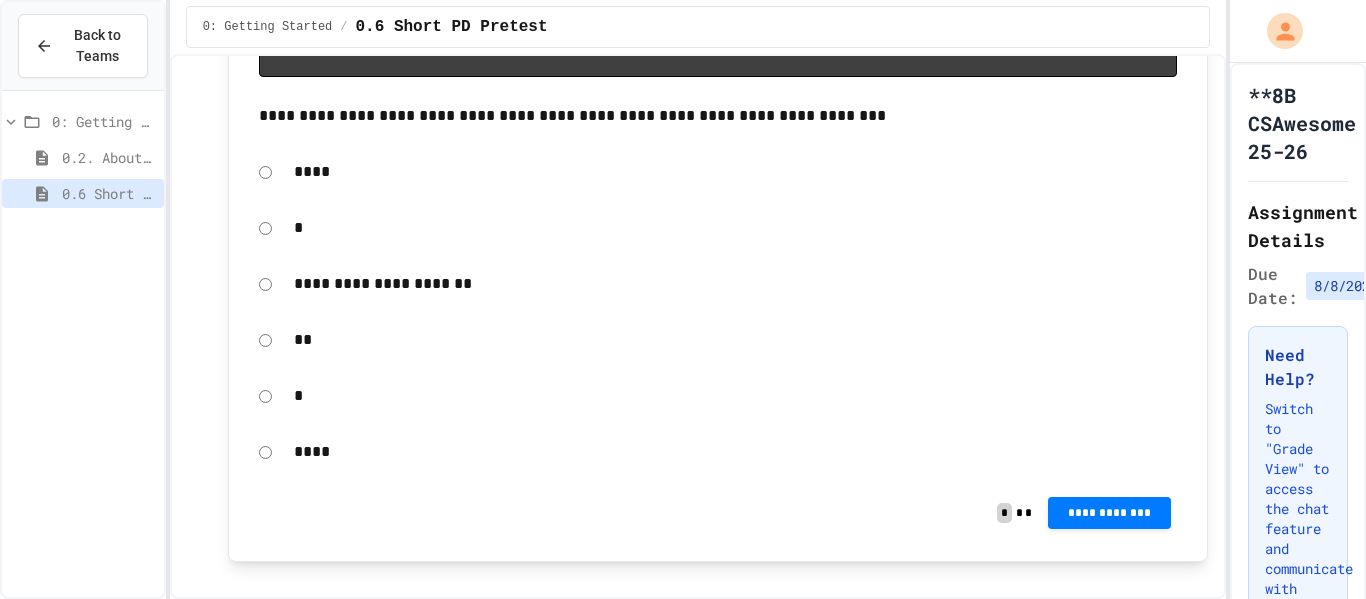 scroll, scrollTop: 2015, scrollLeft: 0, axis: vertical 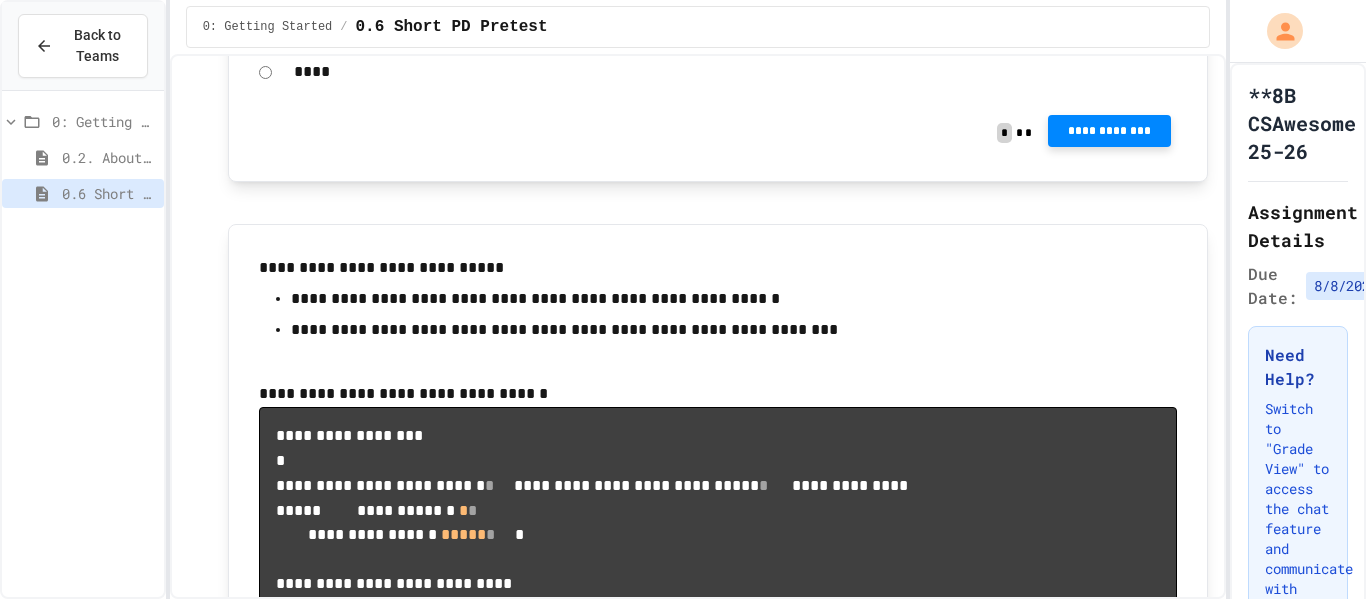 click on "**********" at bounding box center (1109, 131) 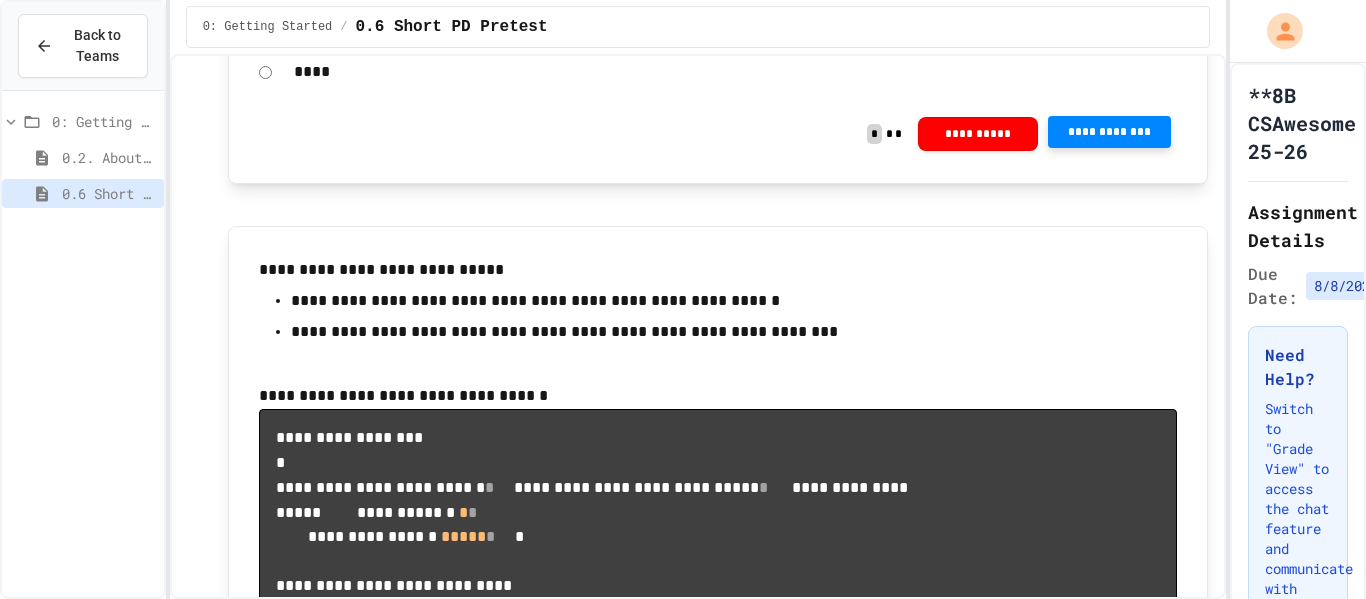 click 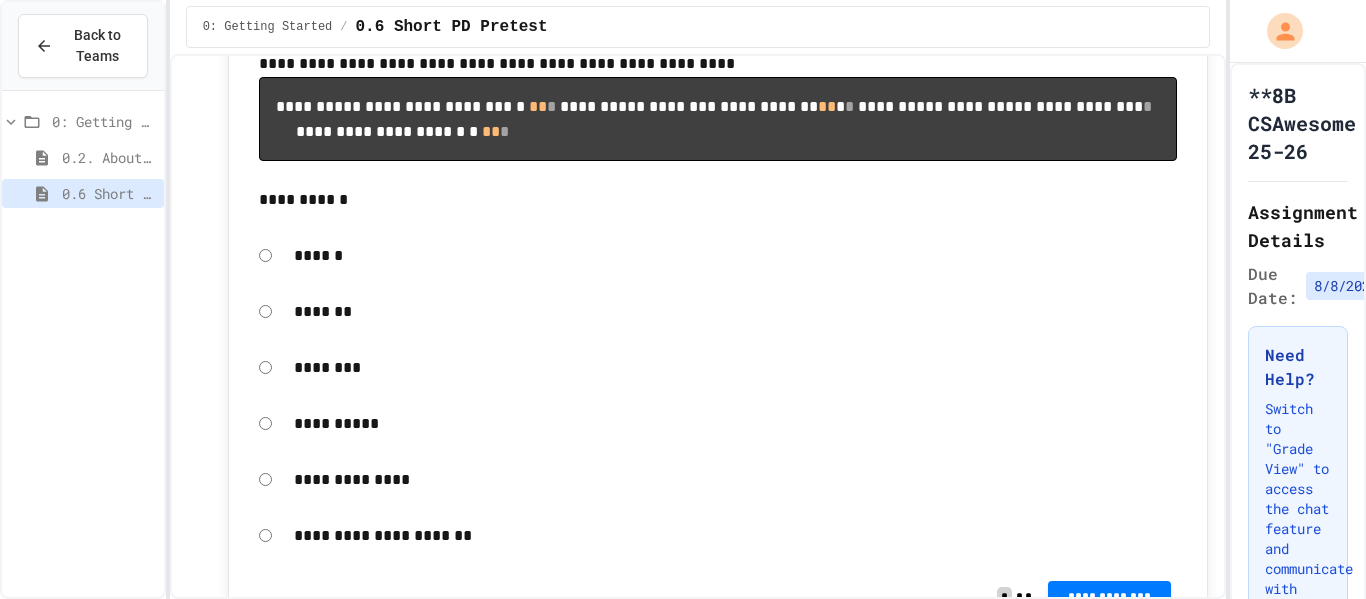 scroll, scrollTop: 3089, scrollLeft: 0, axis: vertical 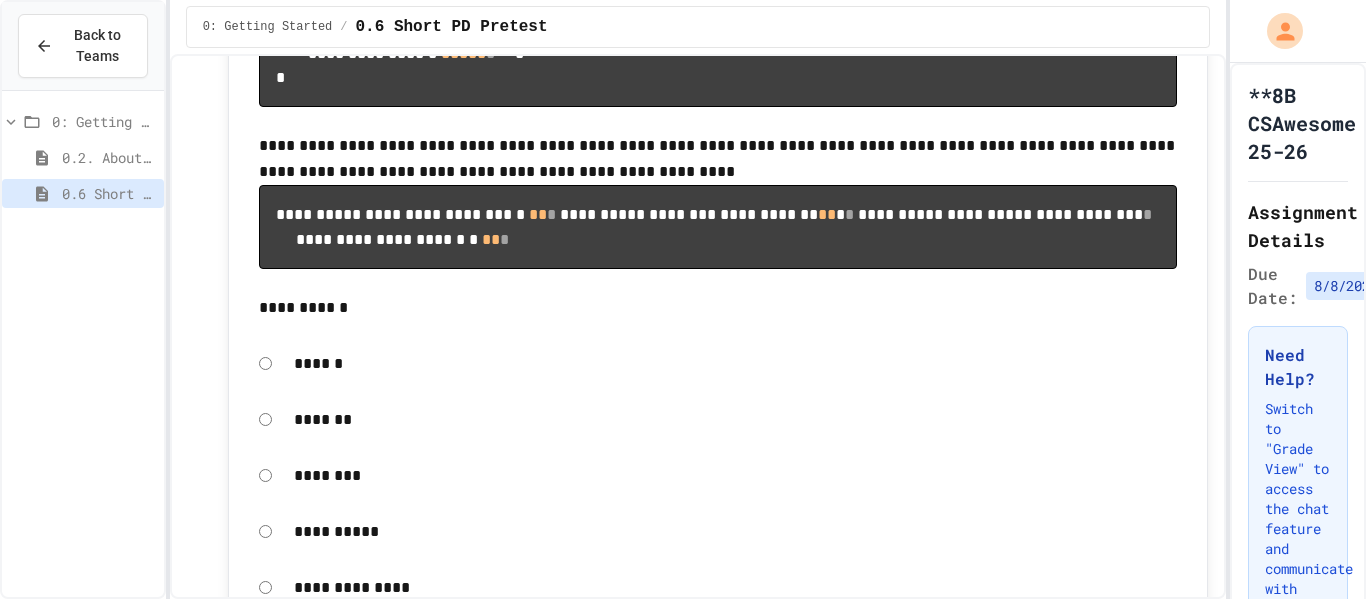click on "**********" at bounding box center (718, -33) 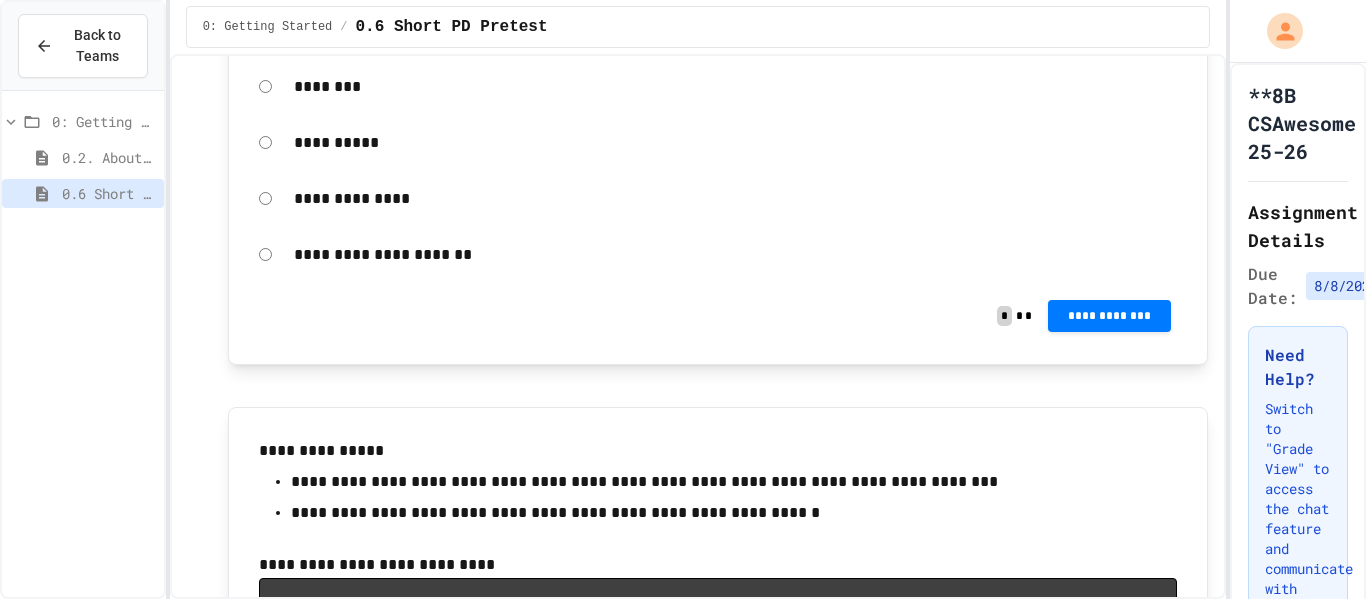 scroll, scrollTop: 3387, scrollLeft: 0, axis: vertical 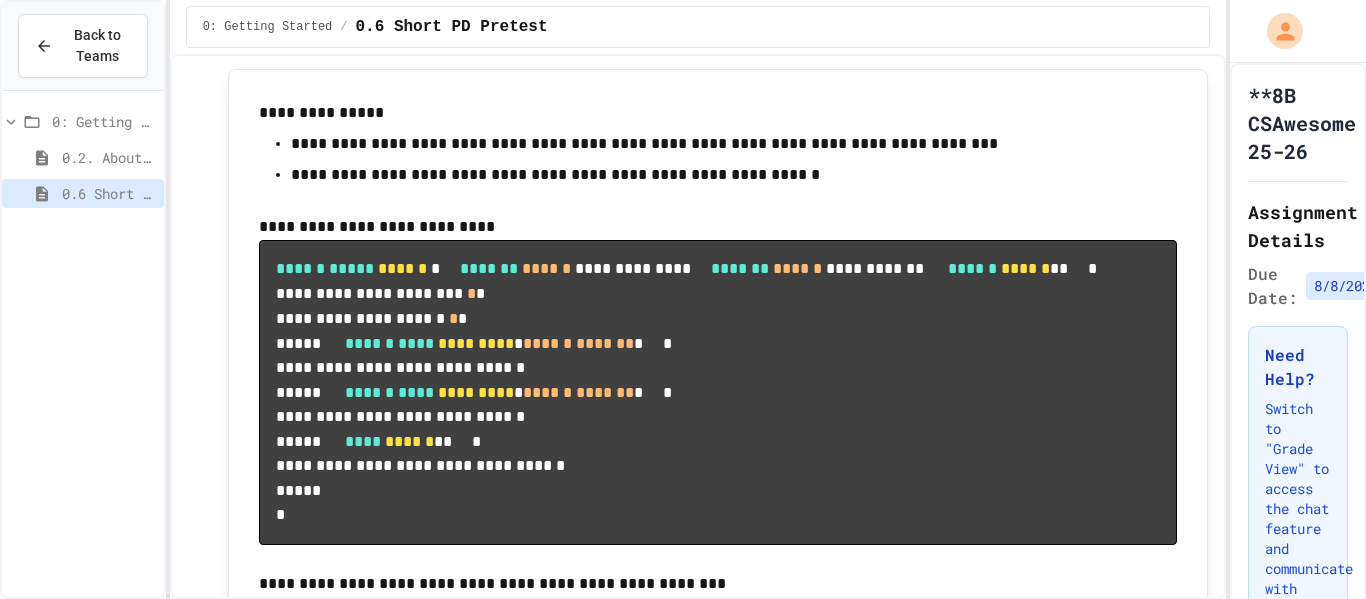 click on "**********" at bounding box center [1109, -24] 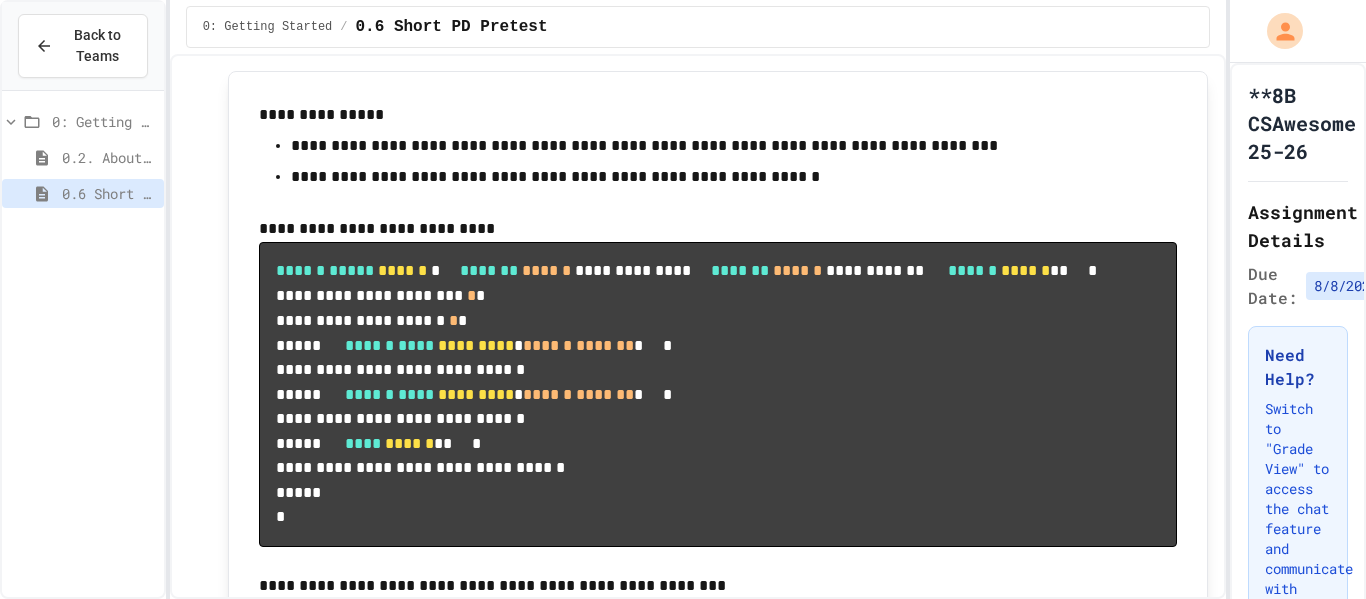 click 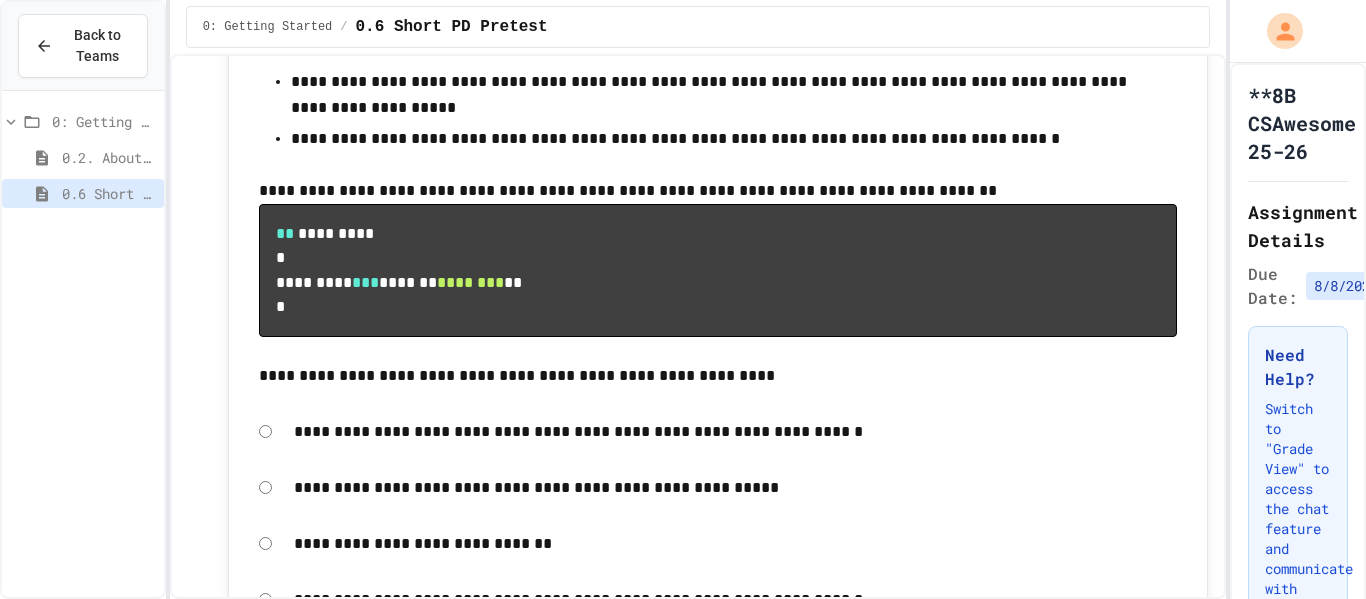 scroll, scrollTop: 4943, scrollLeft: 0, axis: vertical 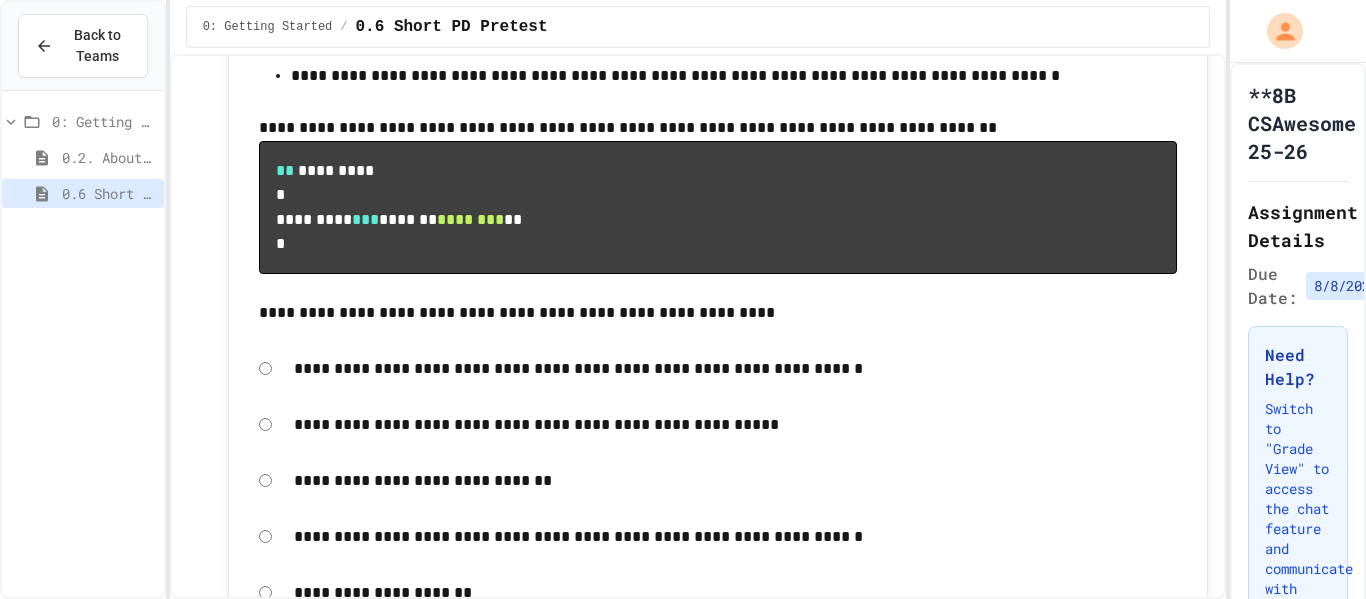 click on "**********" at bounding box center (736, -208) 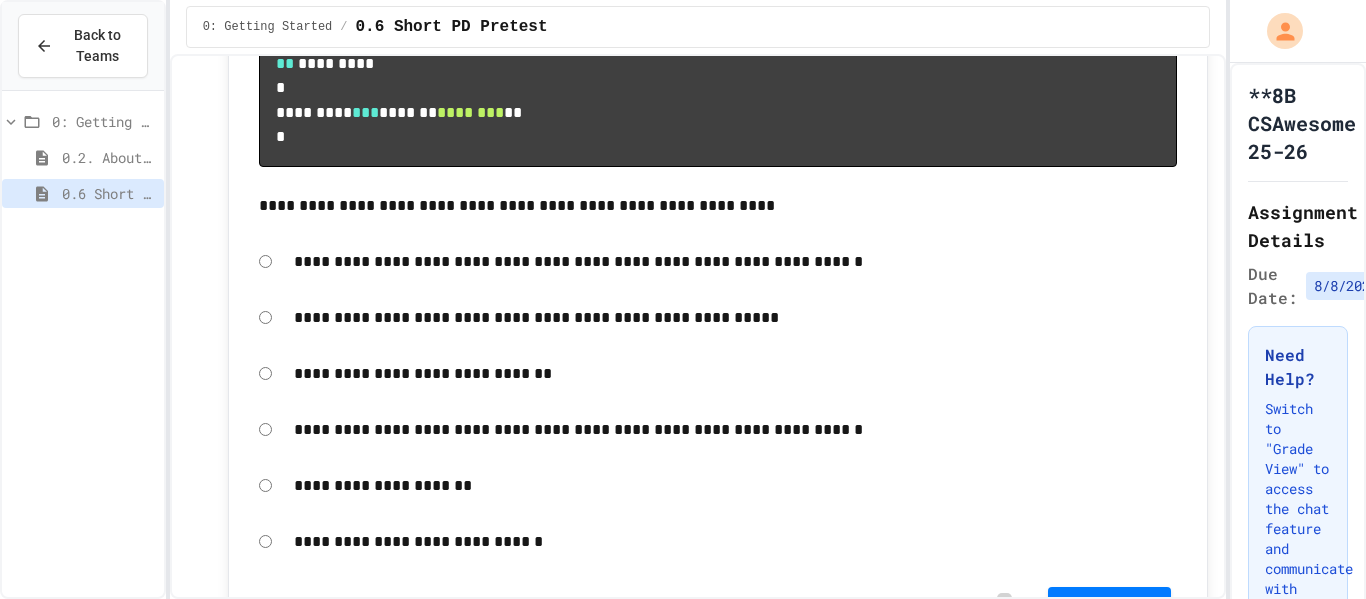 scroll, scrollTop: 5052, scrollLeft: 0, axis: vertical 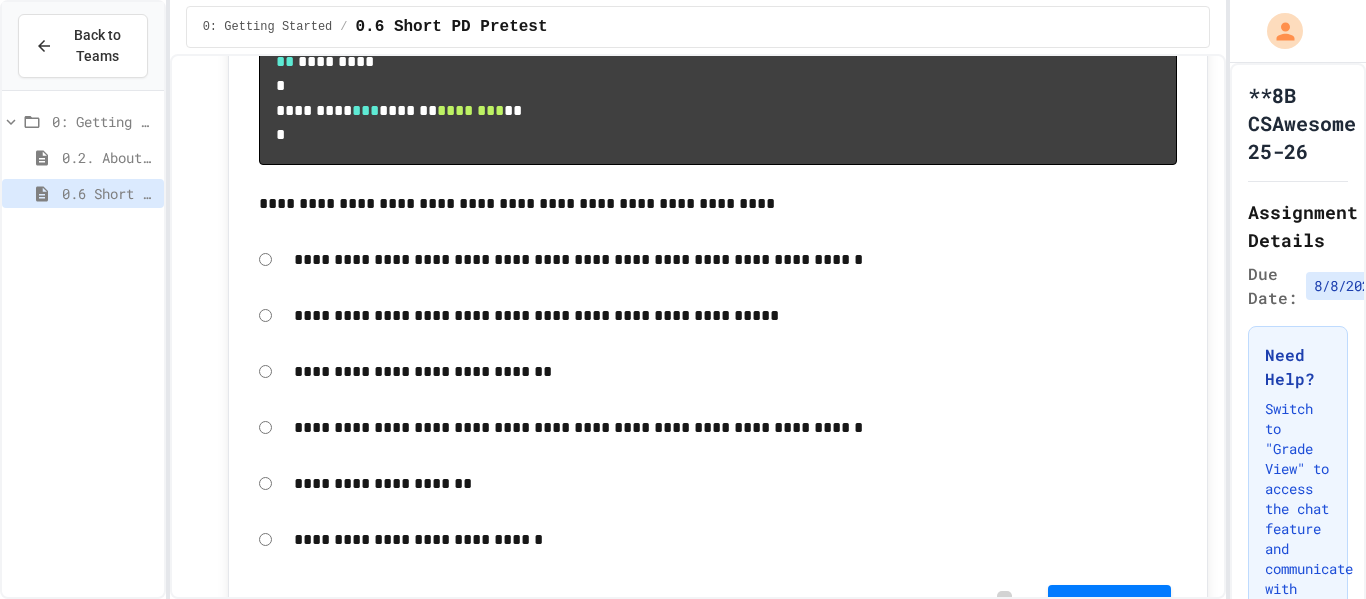click on "**********" at bounding box center (1109, -258) 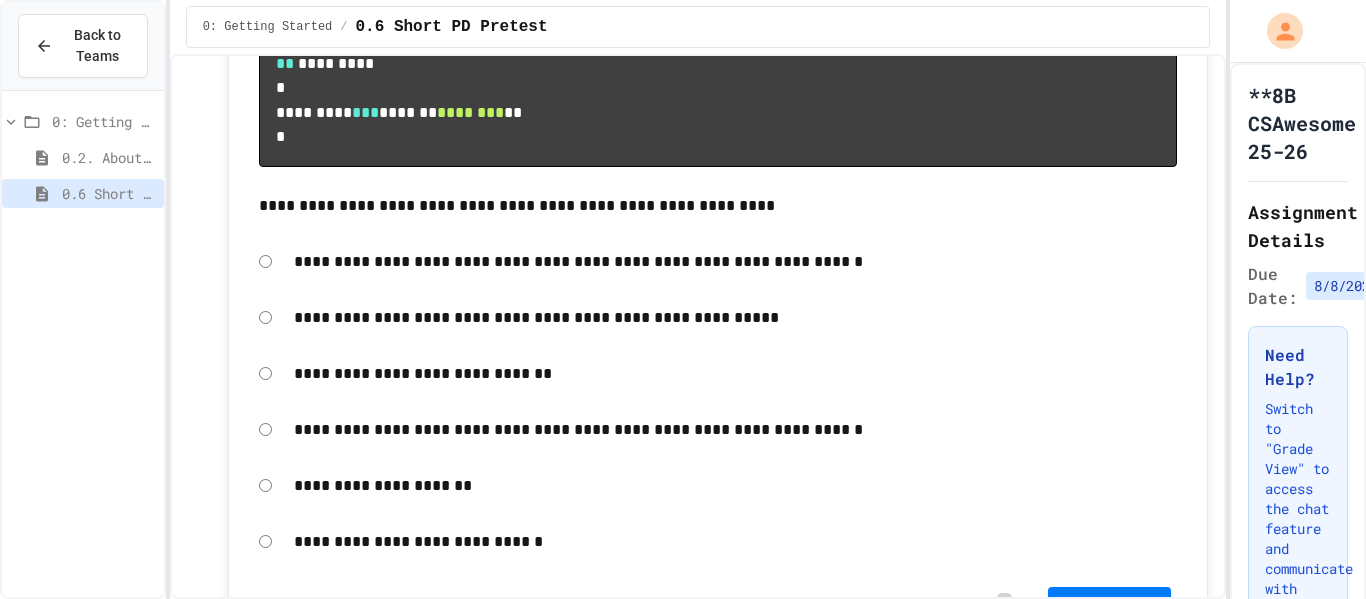 click 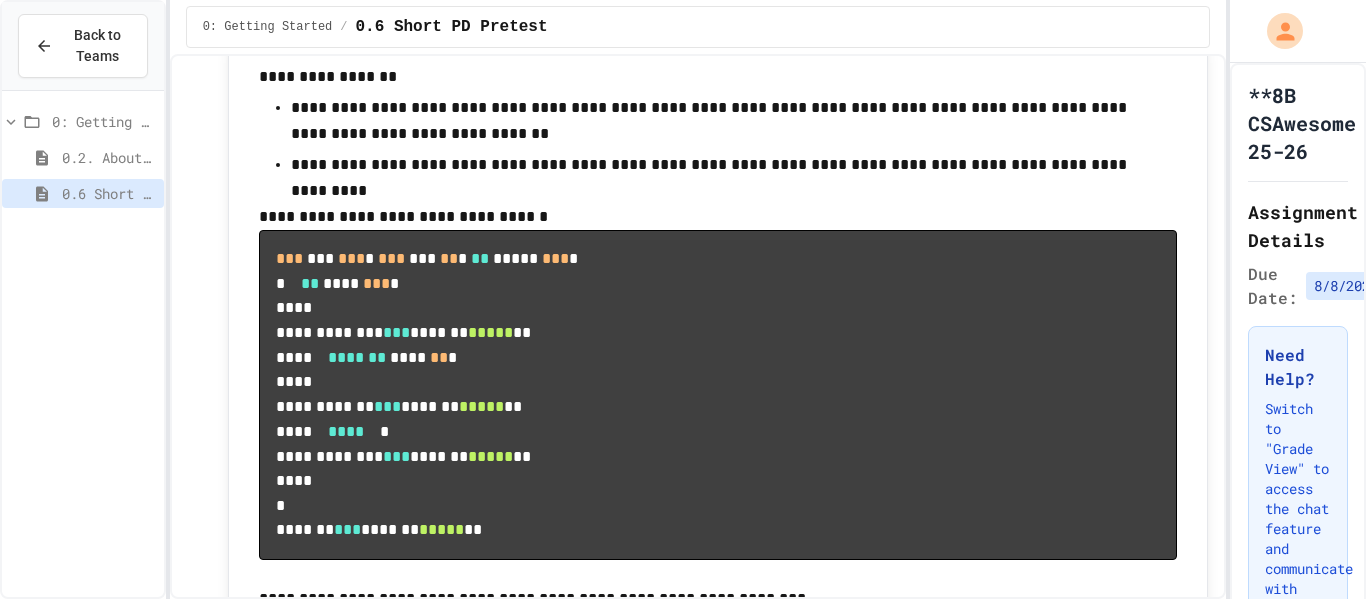 scroll, scrollTop: 5716, scrollLeft: 0, axis: vertical 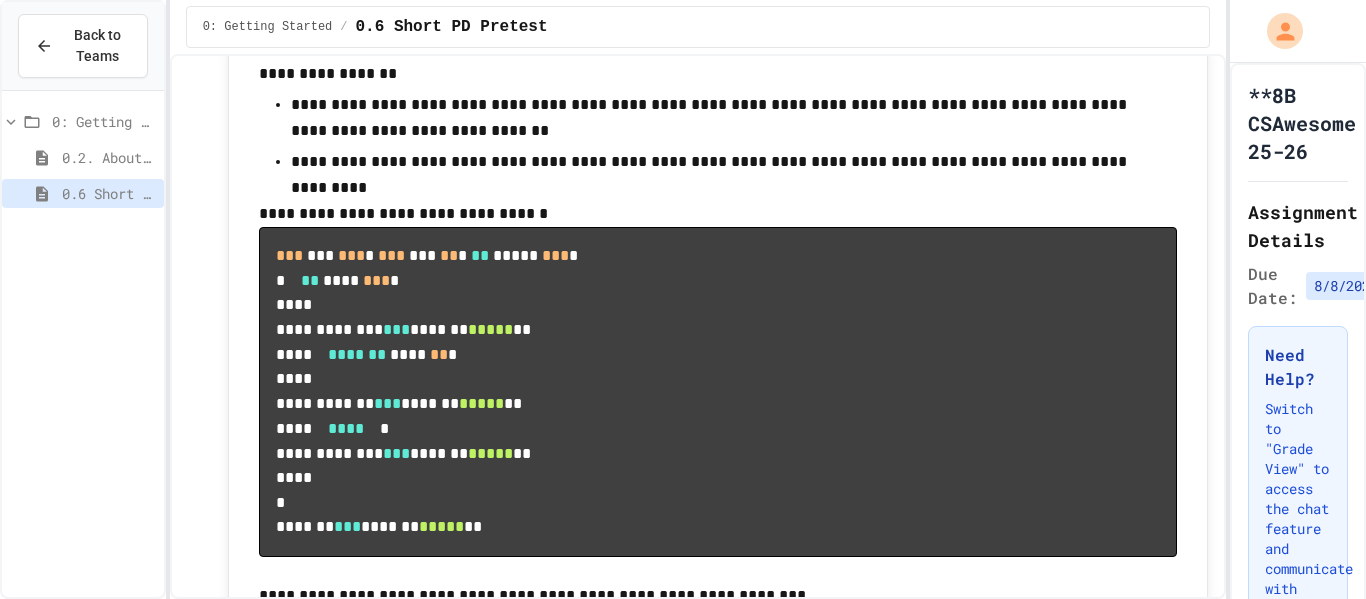 click on "**********" at bounding box center [736, -346] 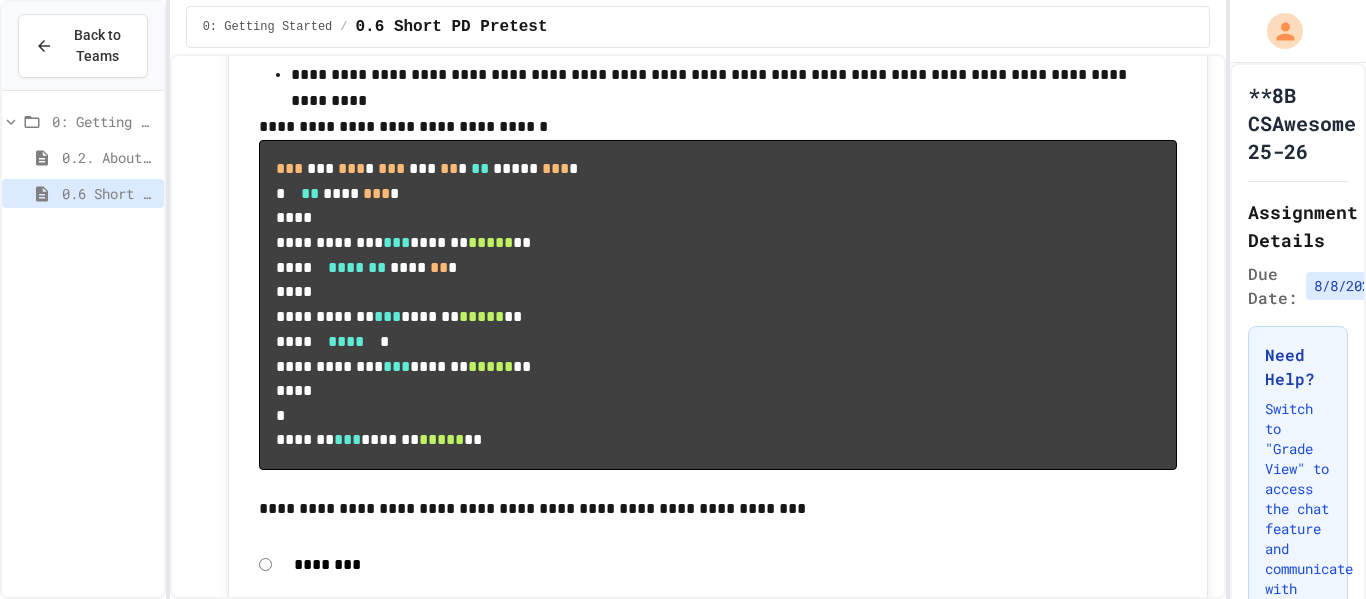 scroll, scrollTop: 5887, scrollLeft: 0, axis: vertical 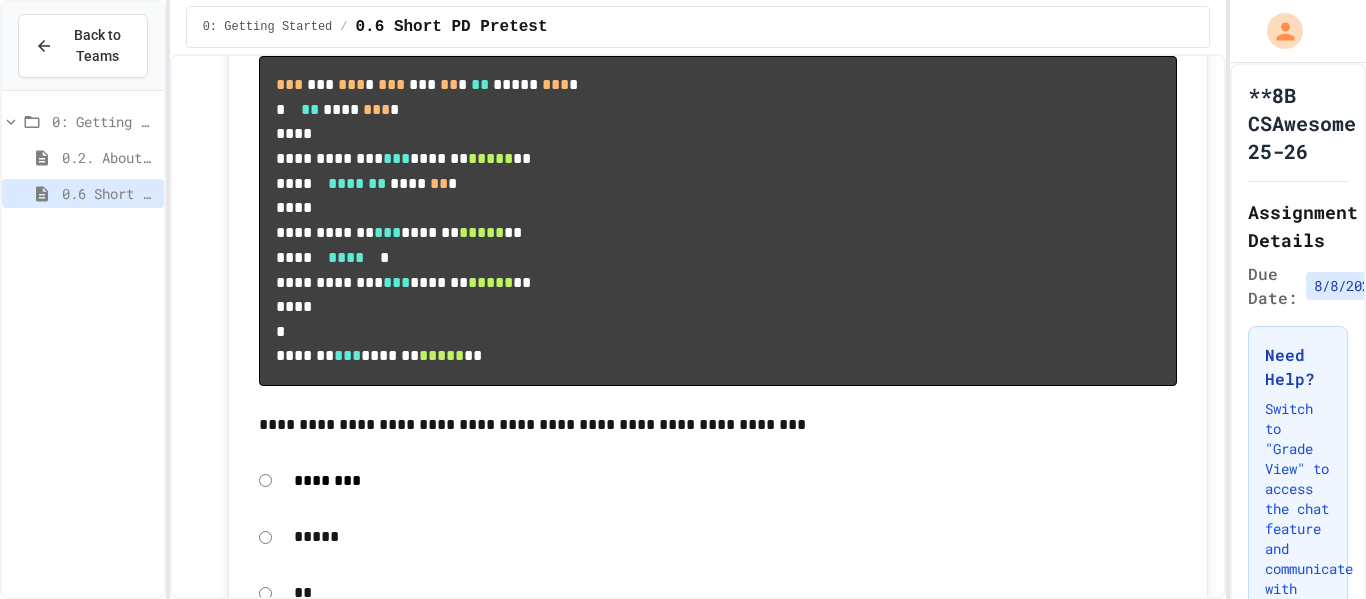 click on "**********" at bounding box center [1109, -234] 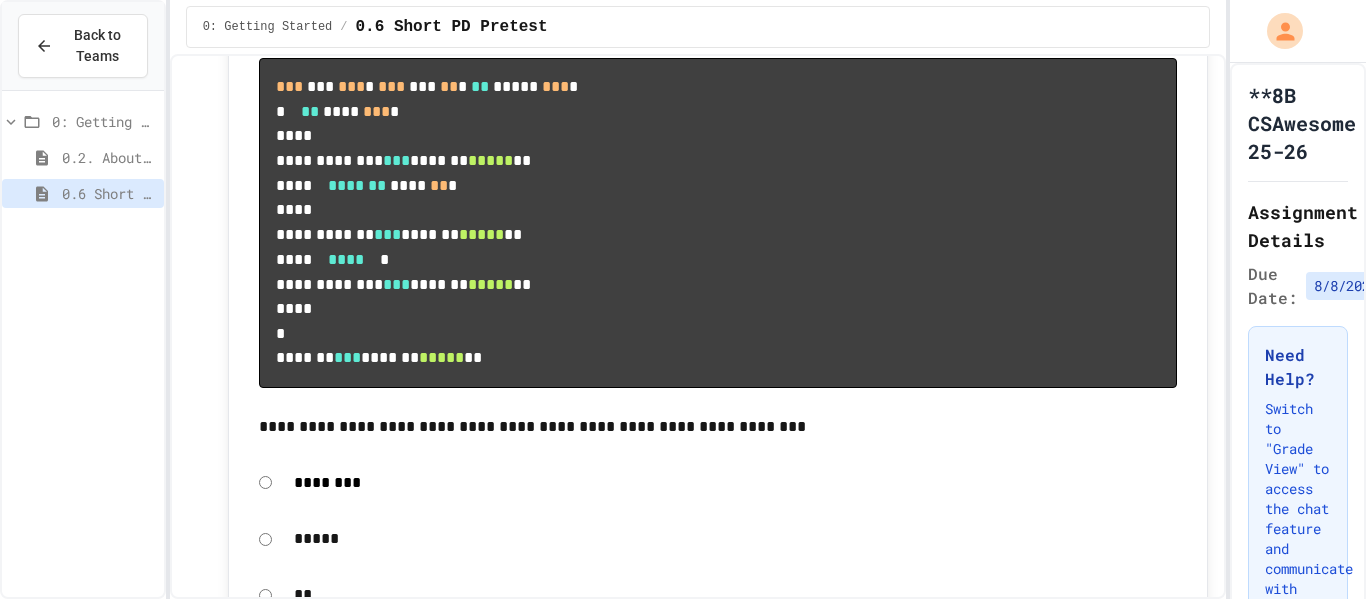 click 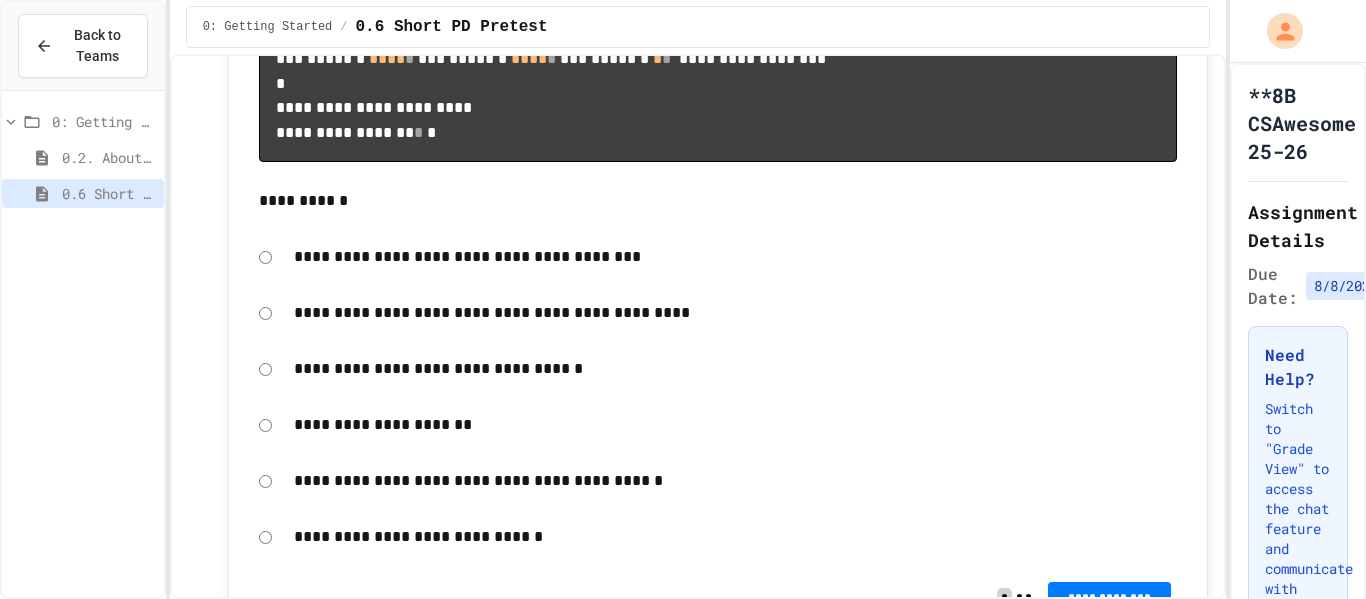 scroll, scrollTop: 6969, scrollLeft: 0, axis: vertical 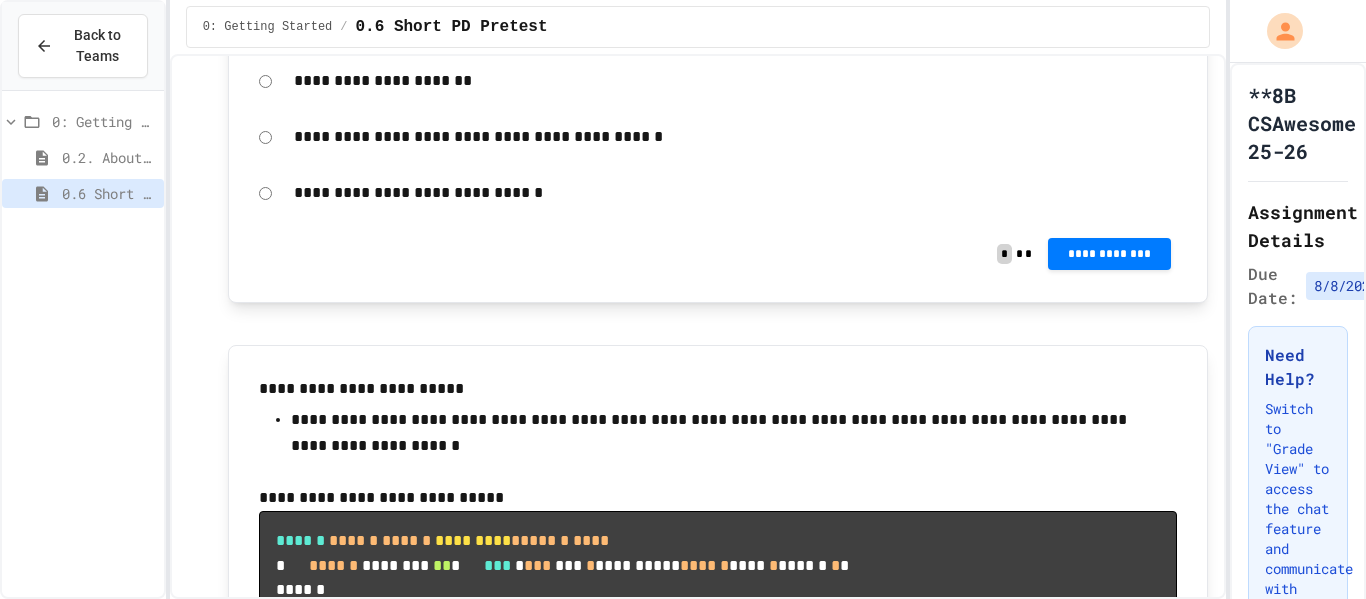 click on "**********" at bounding box center [1109, -600] 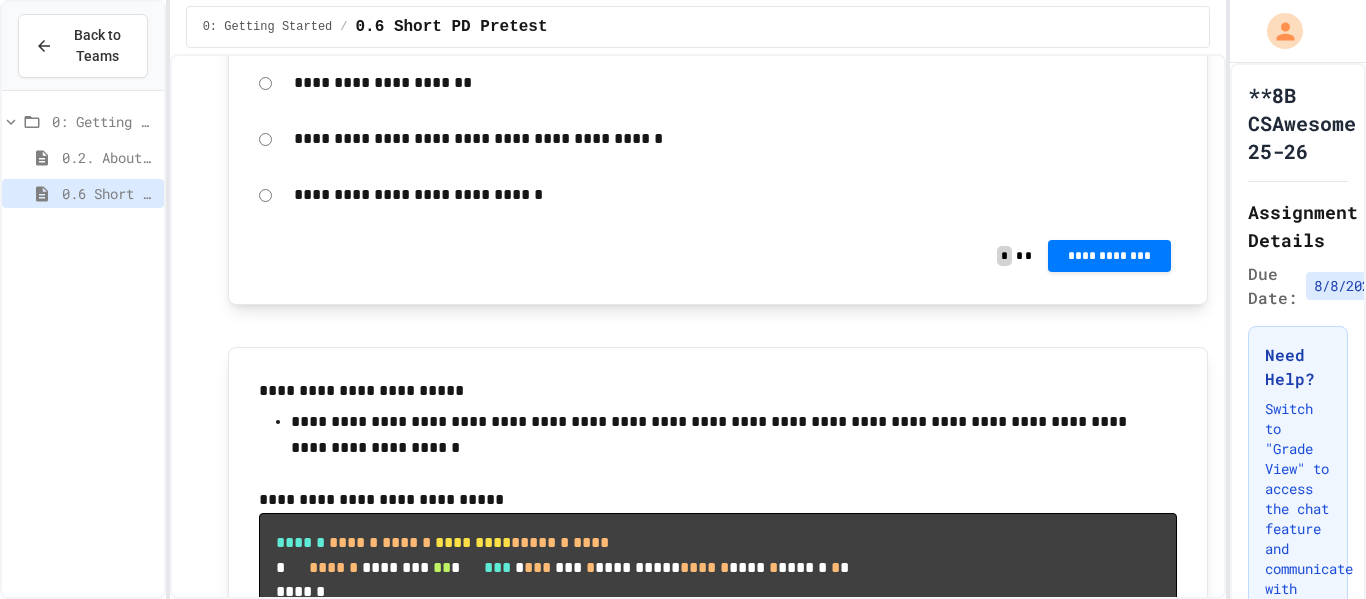 click 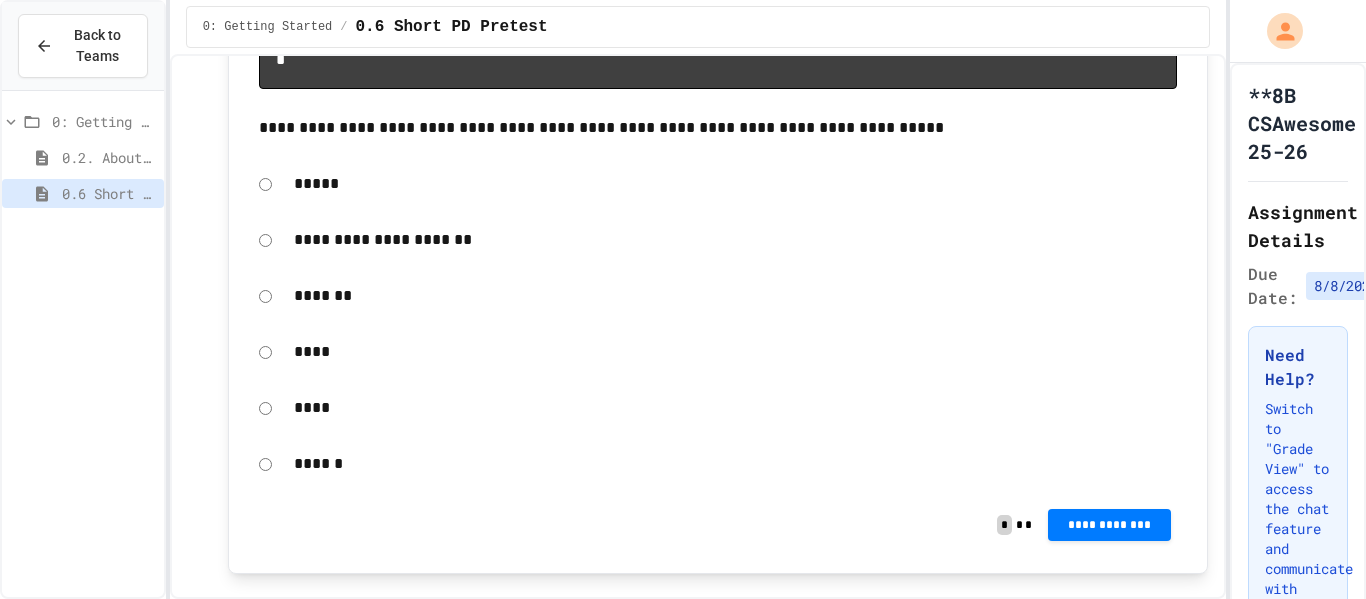 scroll, scrollTop: 7919, scrollLeft: 0, axis: vertical 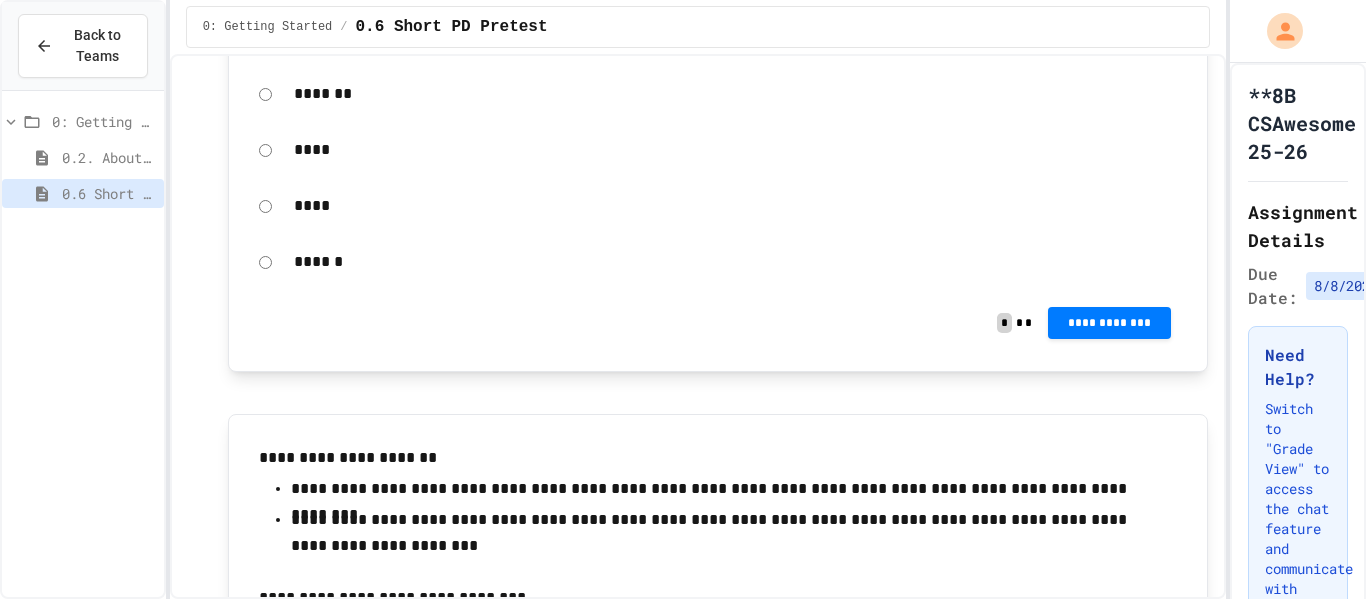 click on "**********" at bounding box center (1109, -554) 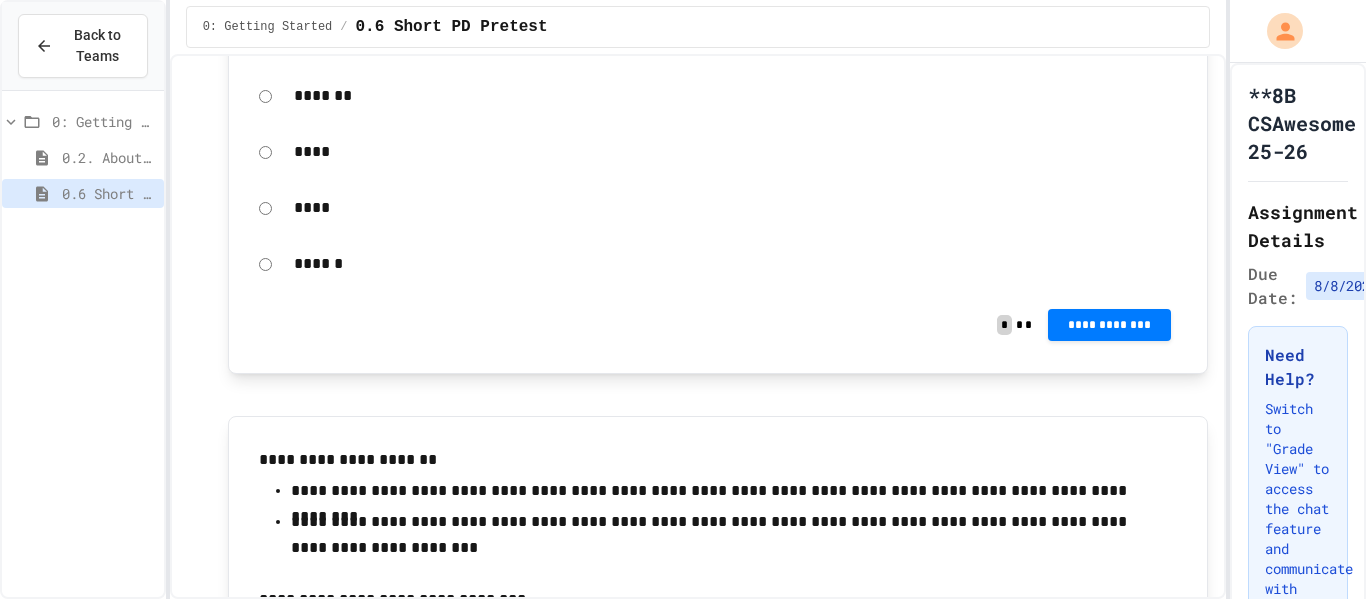 click 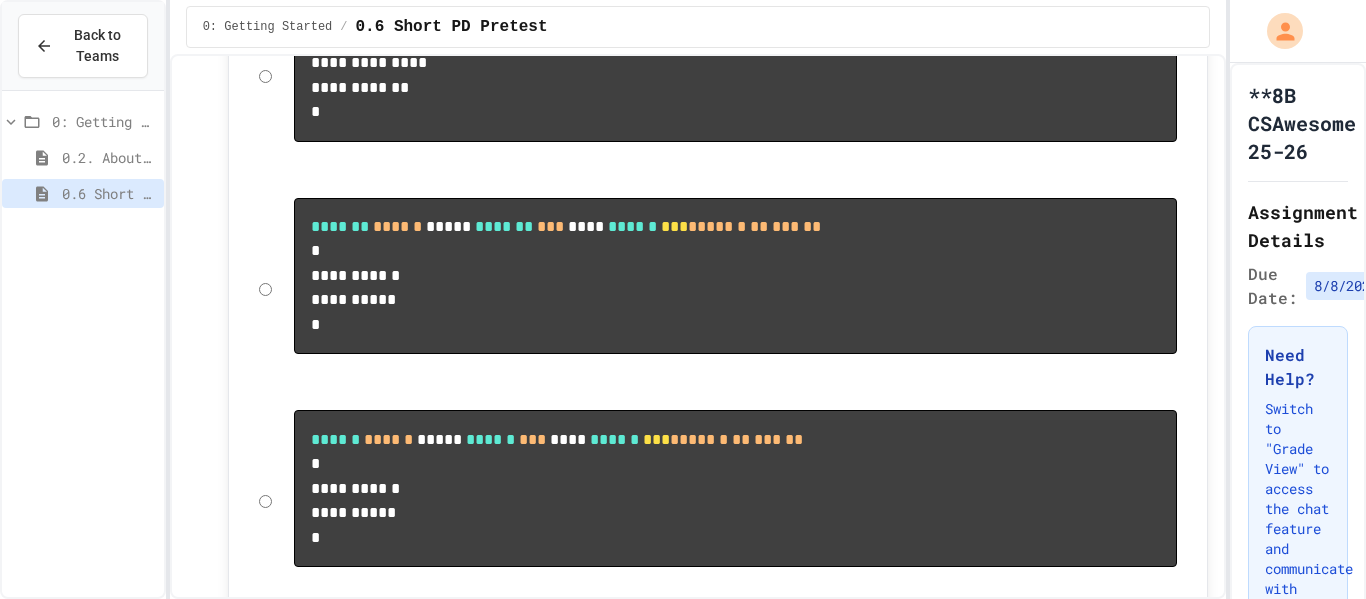scroll, scrollTop: 8970, scrollLeft: 0, axis: vertical 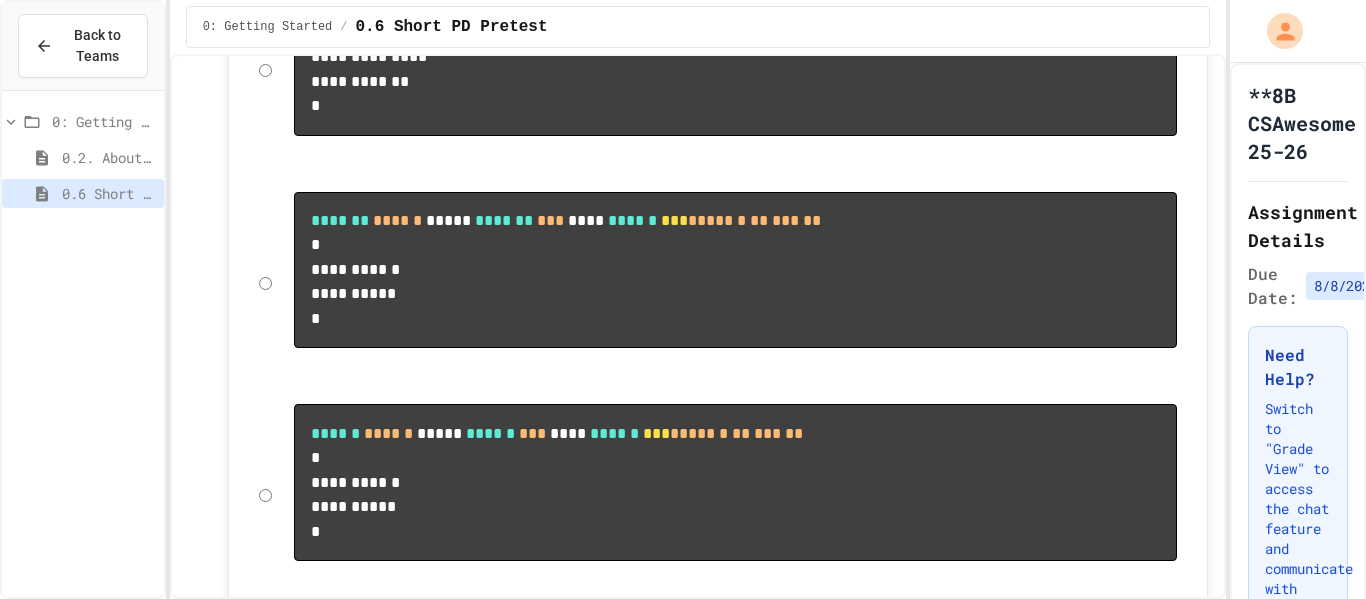 click on "****" at bounding box center [736, -645] 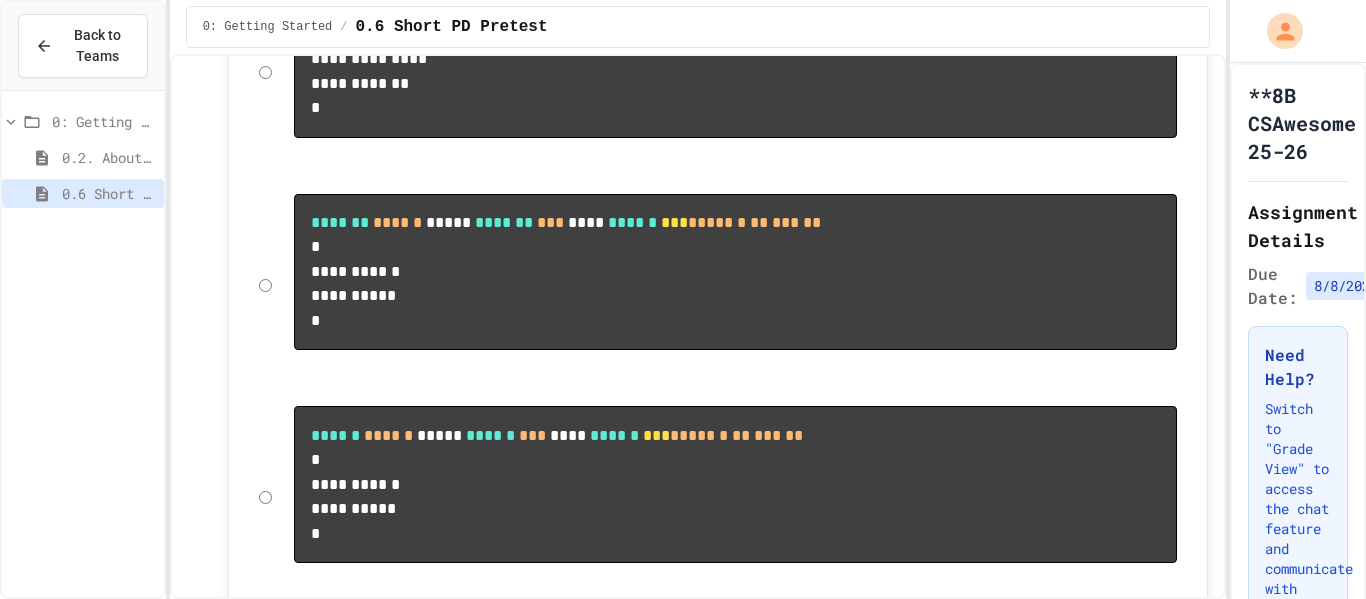 click 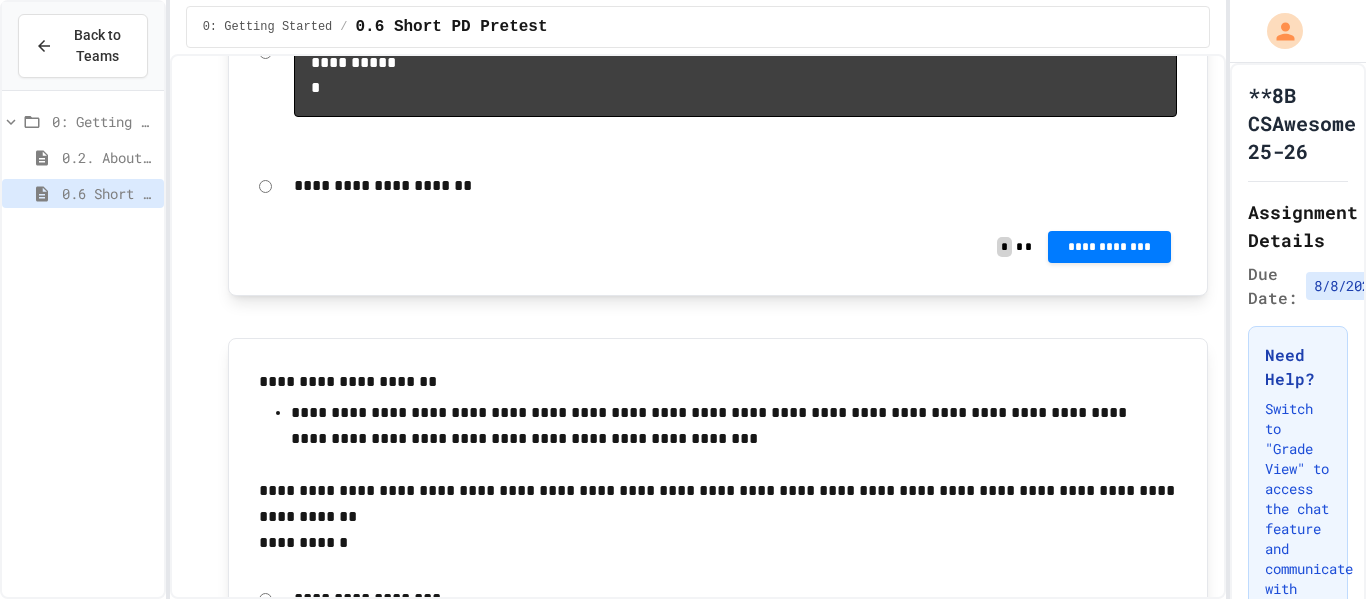scroll, scrollTop: 9842, scrollLeft: 0, axis: vertical 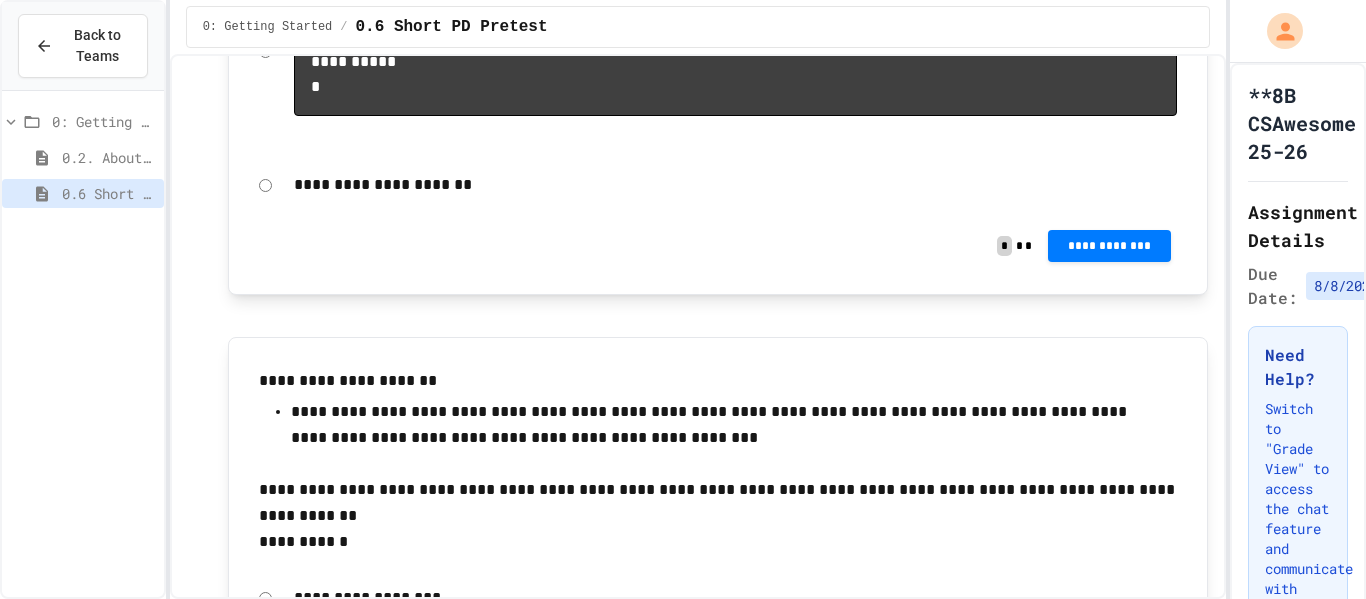 click on "**********" at bounding box center (718, -800) 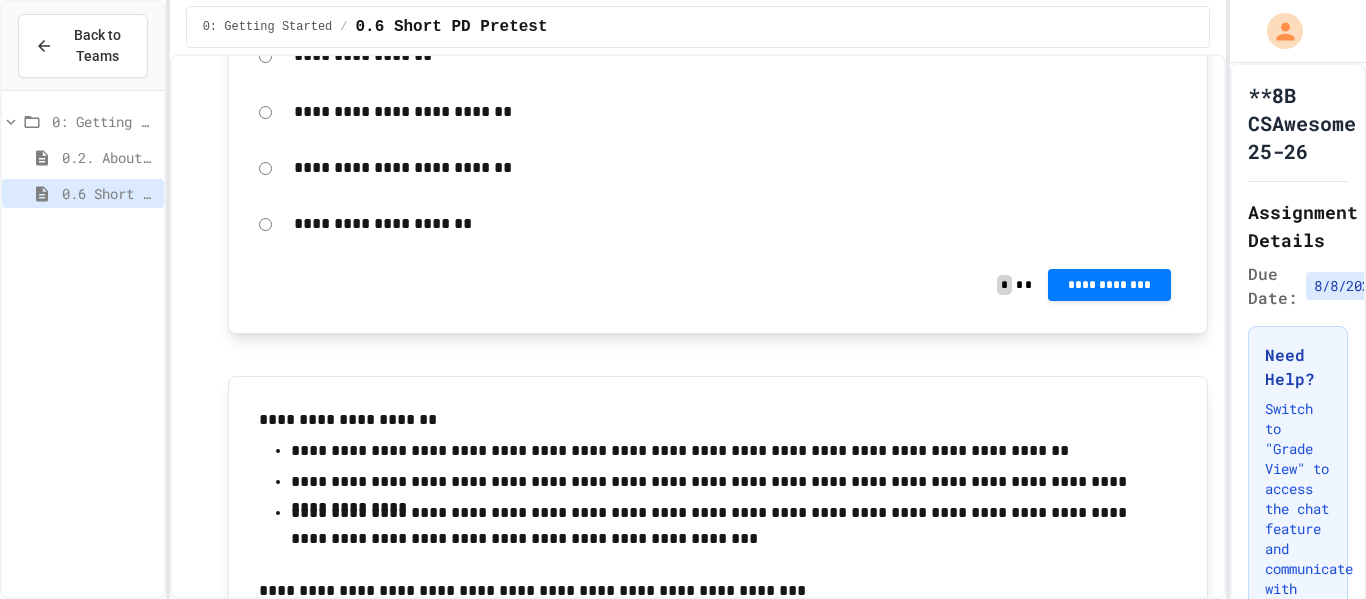 scroll, scrollTop: 10492, scrollLeft: 0, axis: vertical 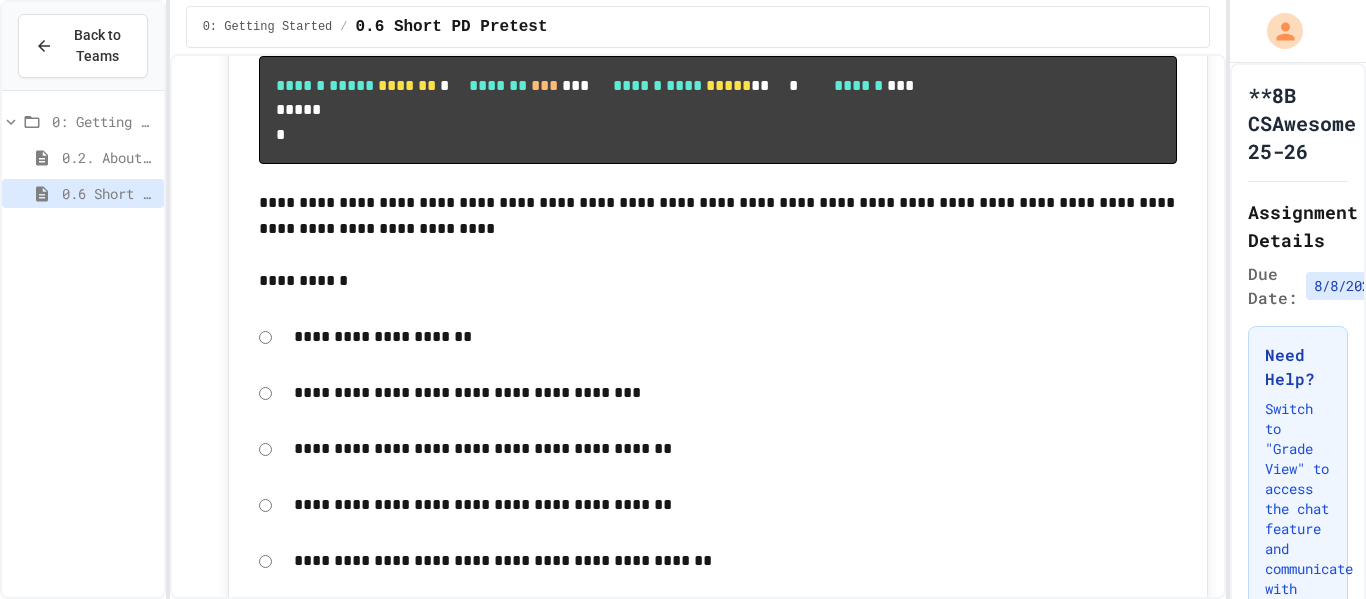 click on "**********" at bounding box center [1109, -956] 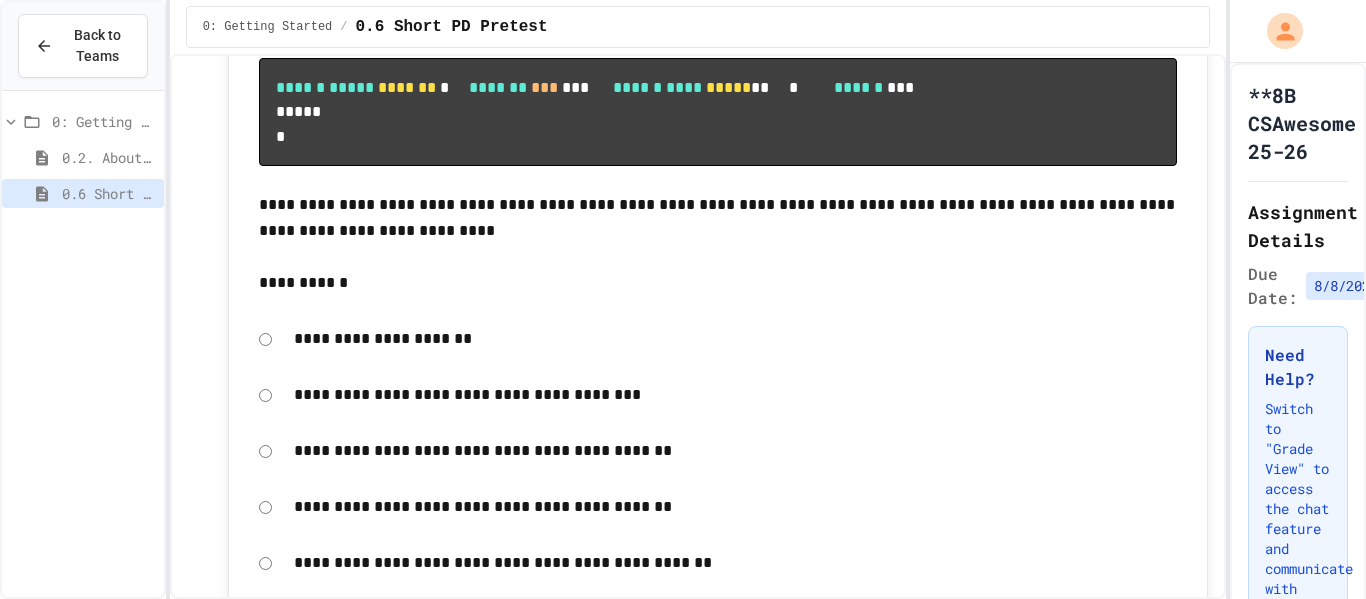 click 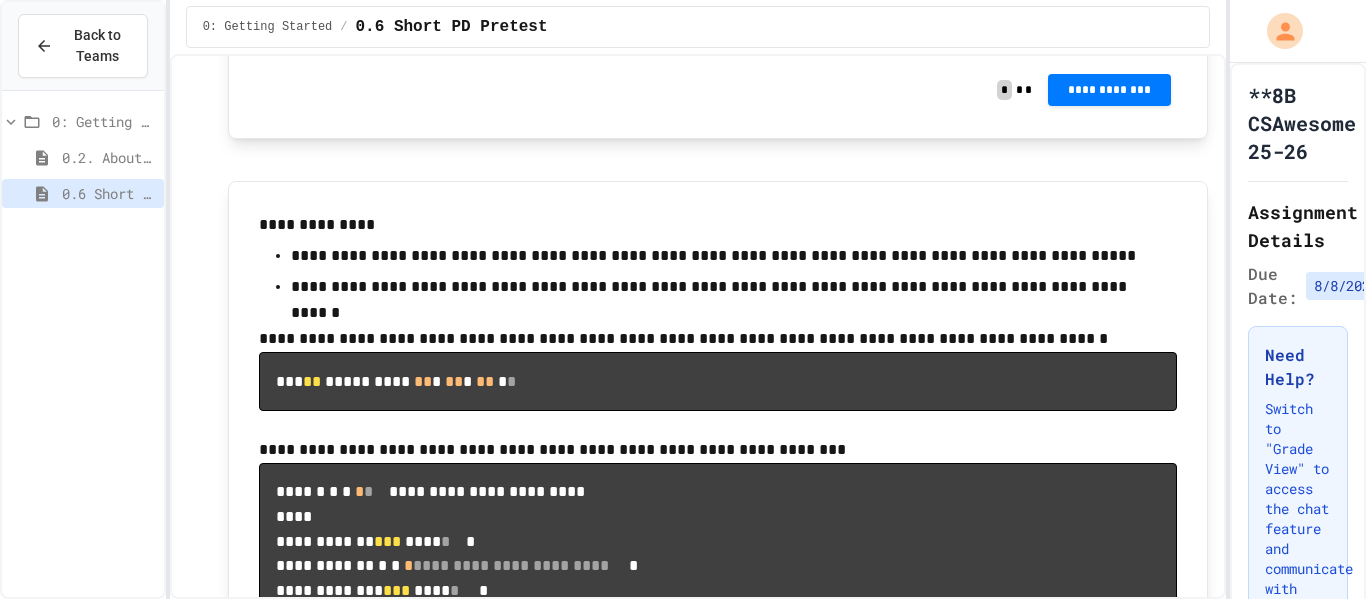 scroll, scrollTop: 11641, scrollLeft: 0, axis: vertical 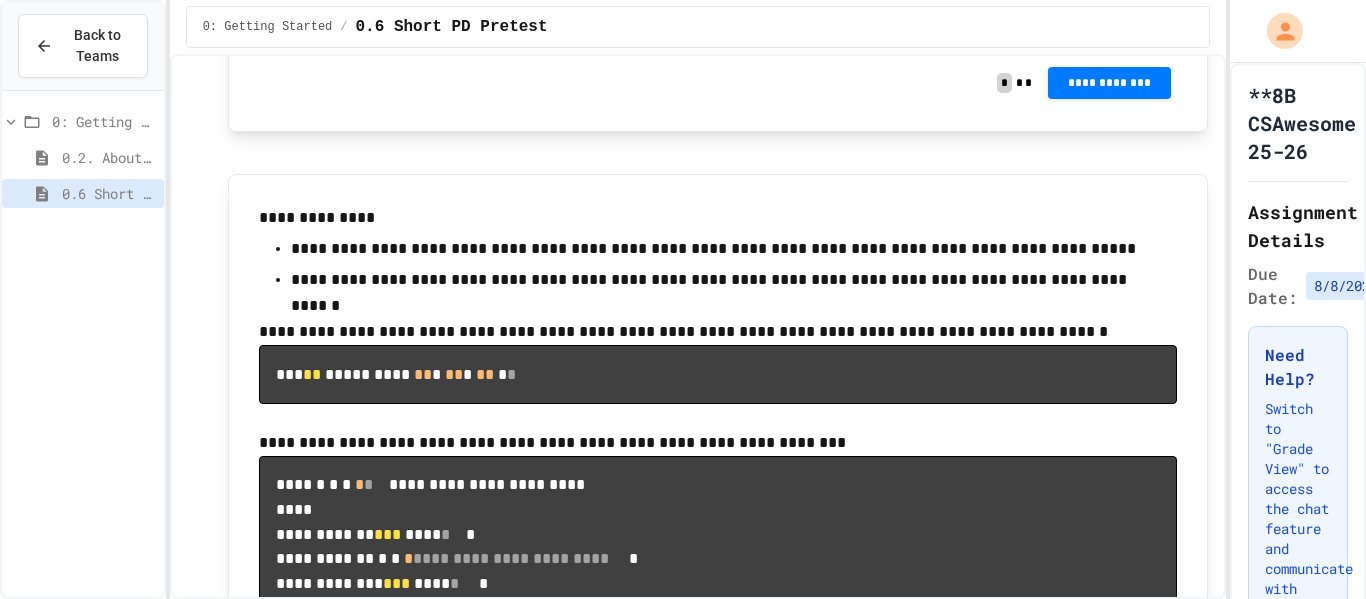 click on "**********" at bounding box center [736, -975] 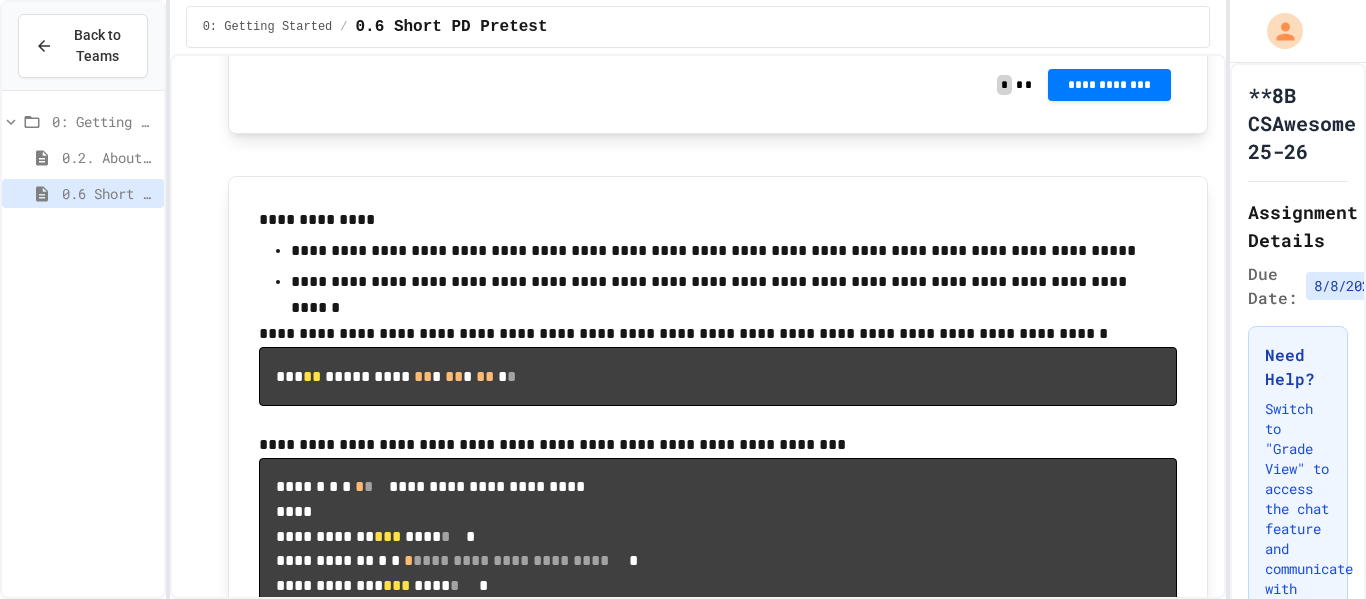 click 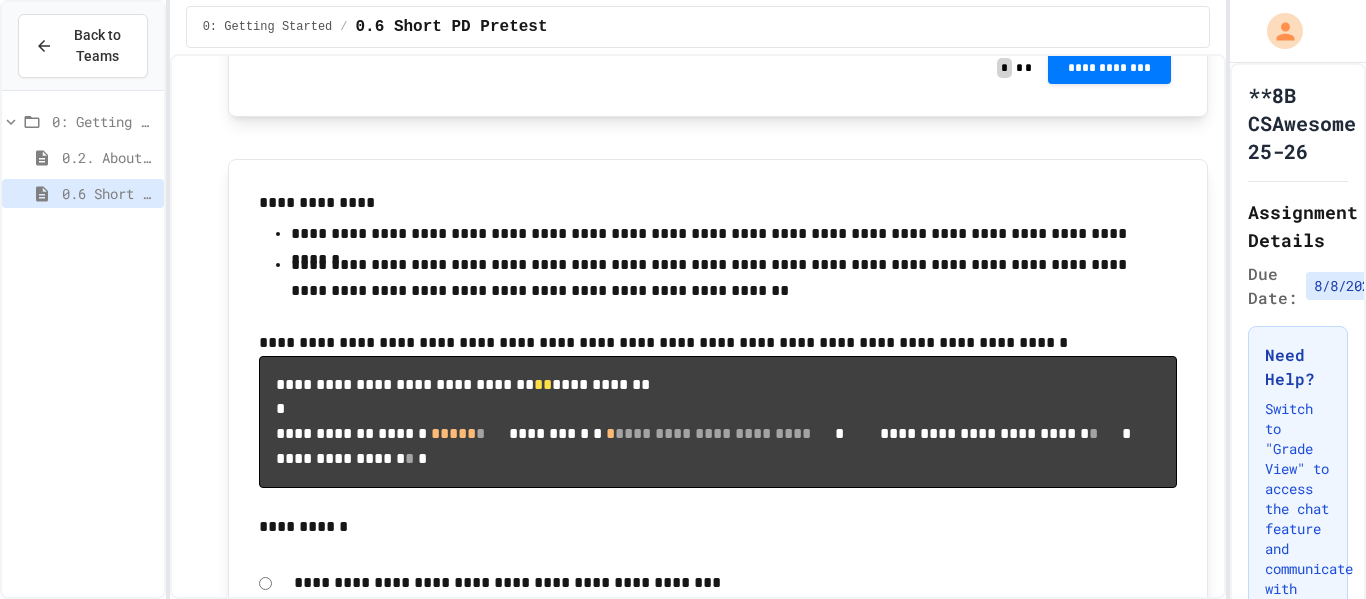 scroll, scrollTop: 12675, scrollLeft: 0, axis: vertical 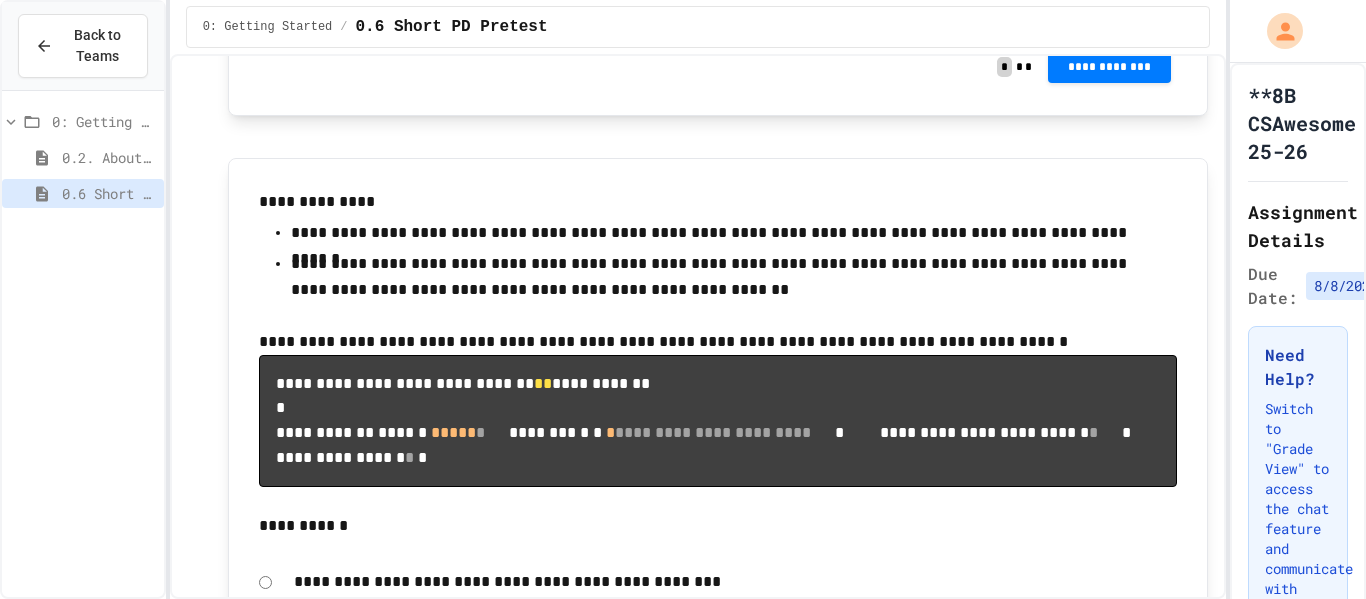 click on "**********" at bounding box center [736, -1066] 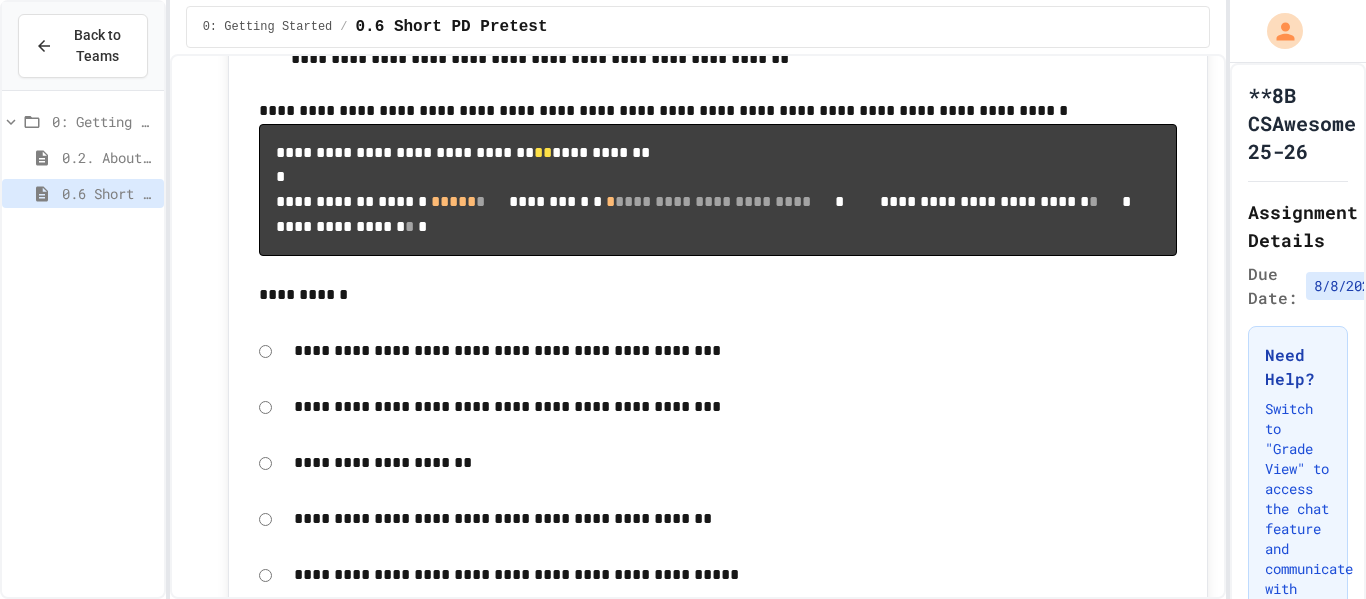 scroll, scrollTop: 12921, scrollLeft: 0, axis: vertical 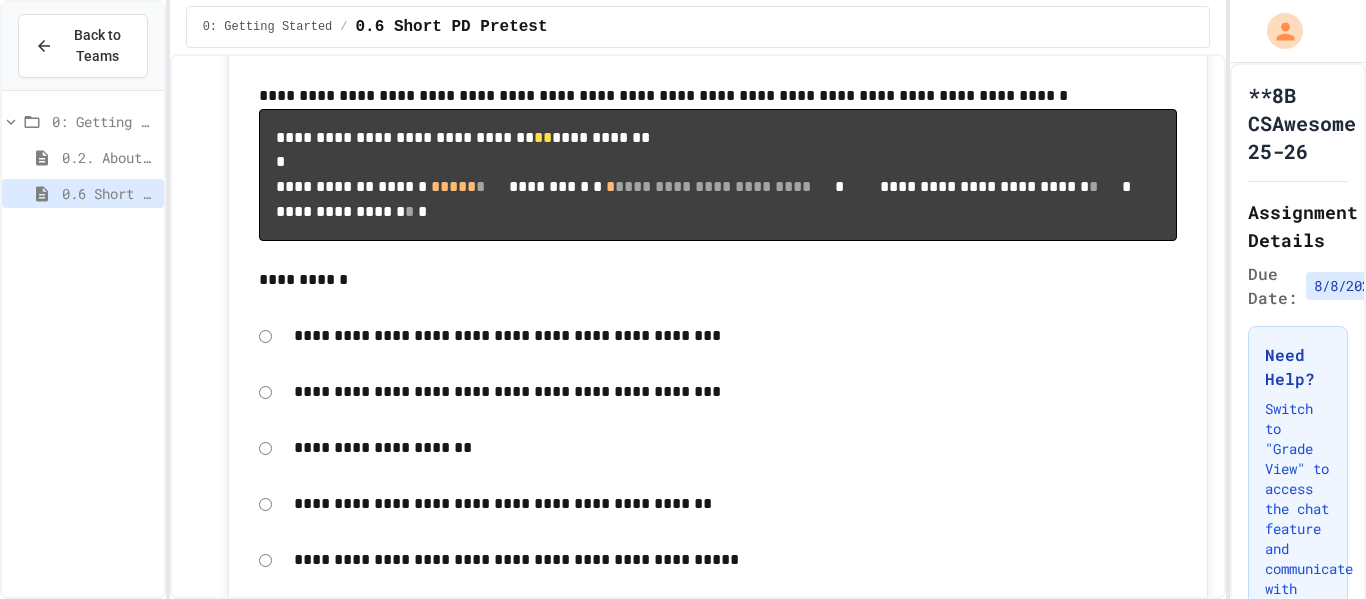 click on "**********" at bounding box center [1109, -1196] 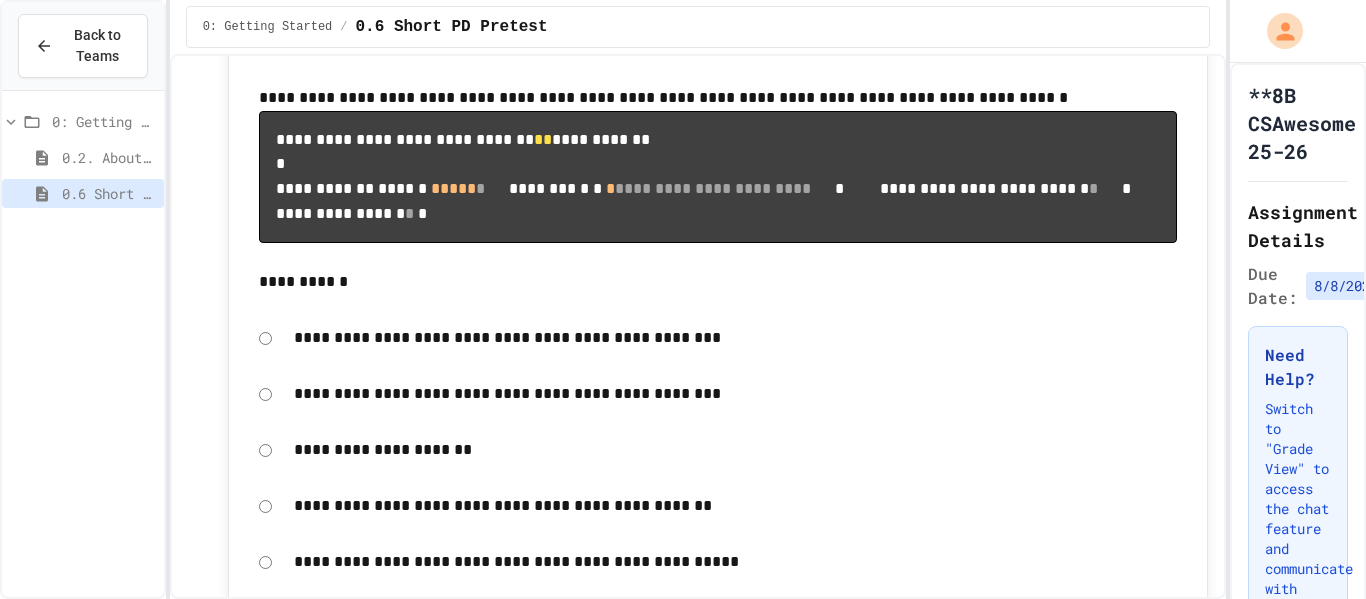click 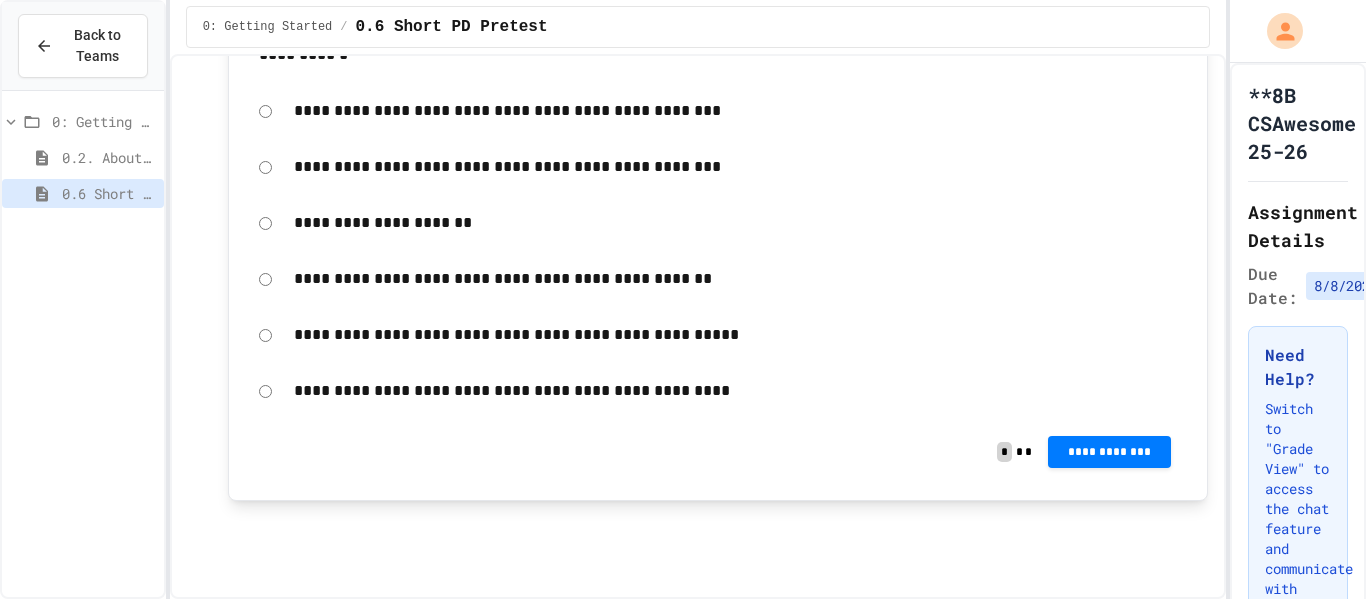 scroll, scrollTop: 13712, scrollLeft: 0, axis: vertical 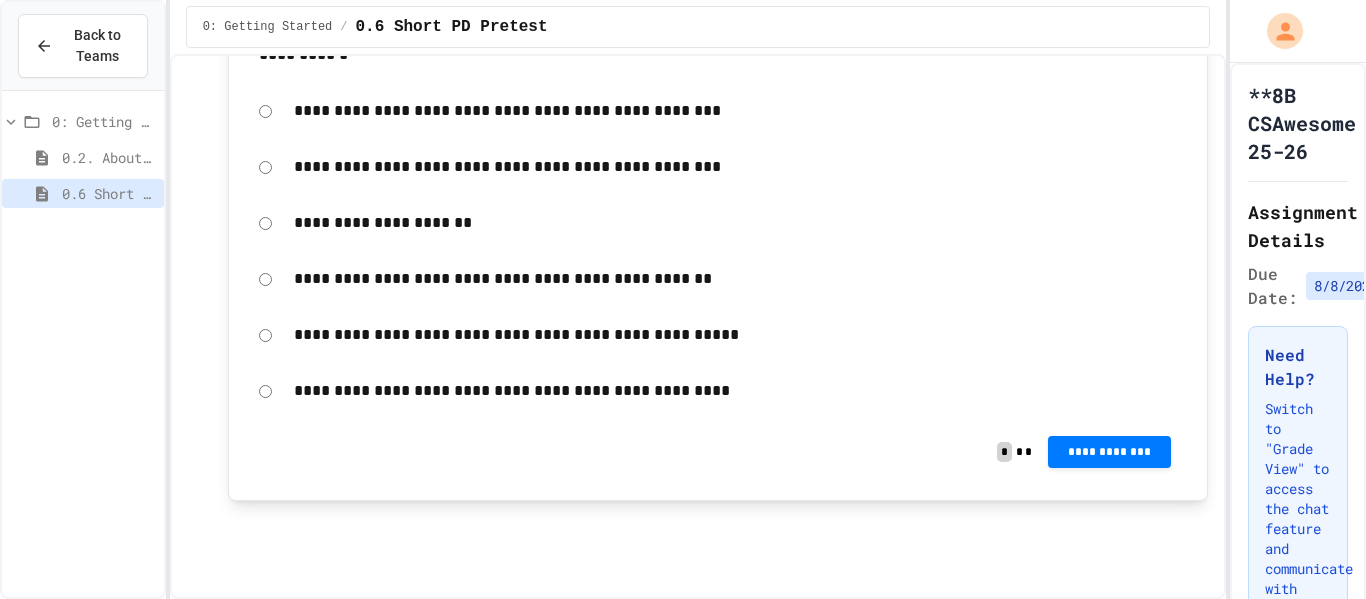 click on "**********" at bounding box center (1109, -406) 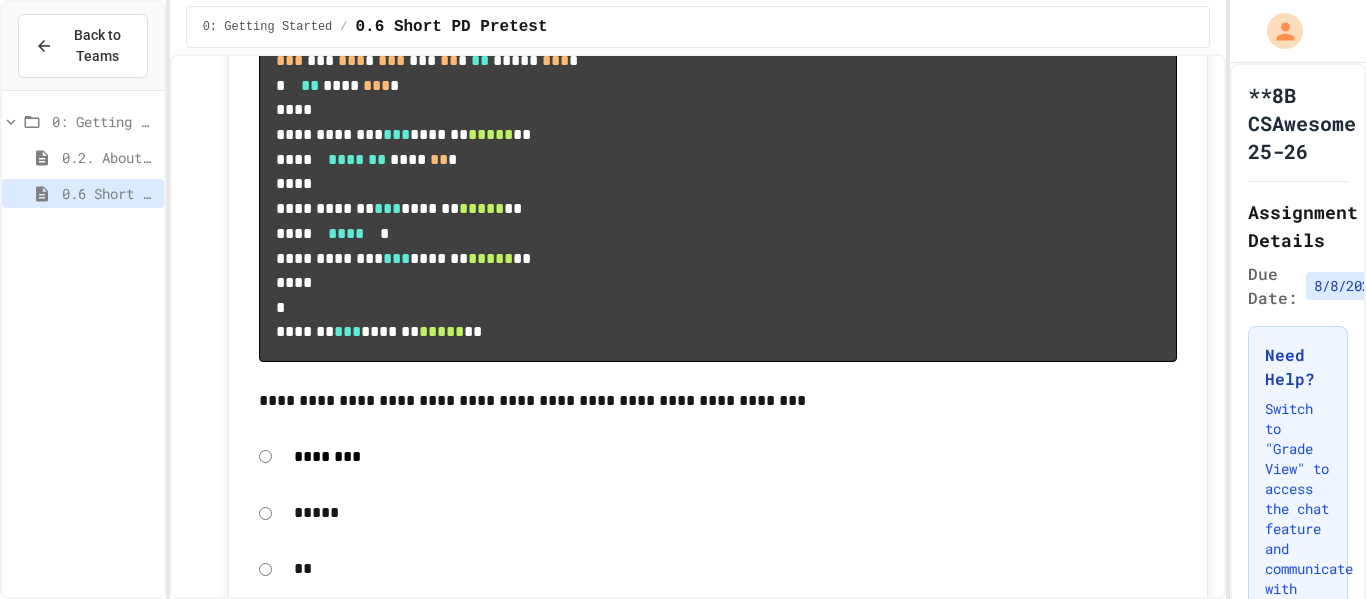 scroll, scrollTop: 5908, scrollLeft: 0, axis: vertical 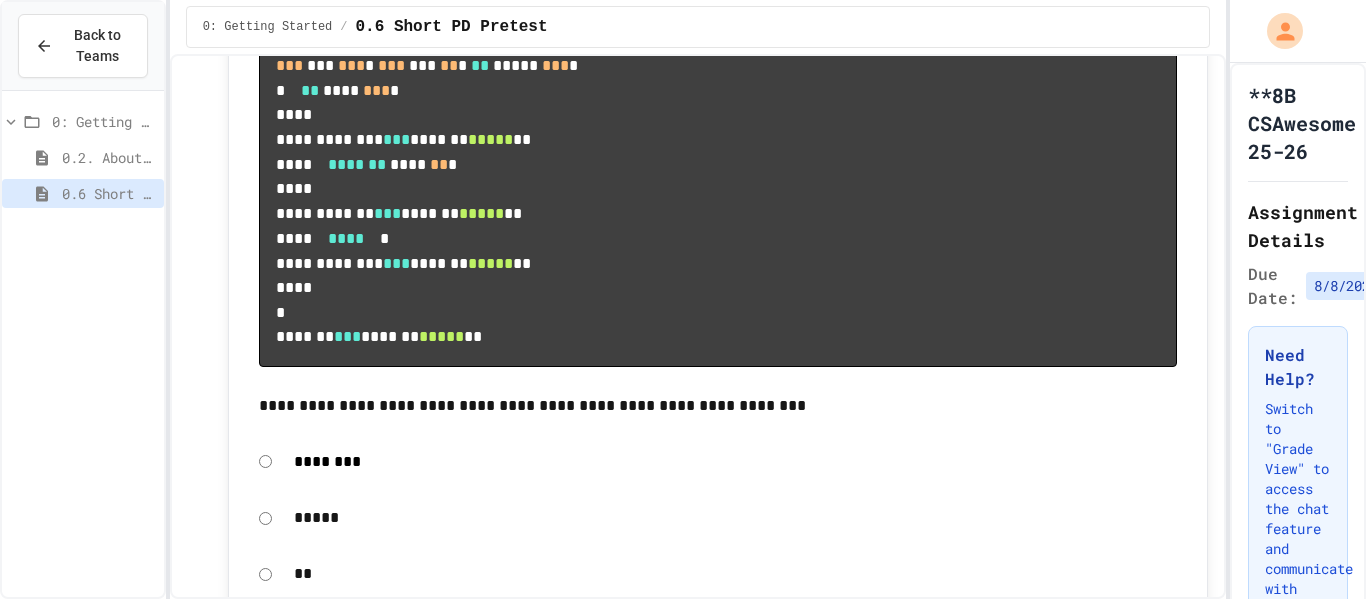 click on "**********" at bounding box center [736, -426] 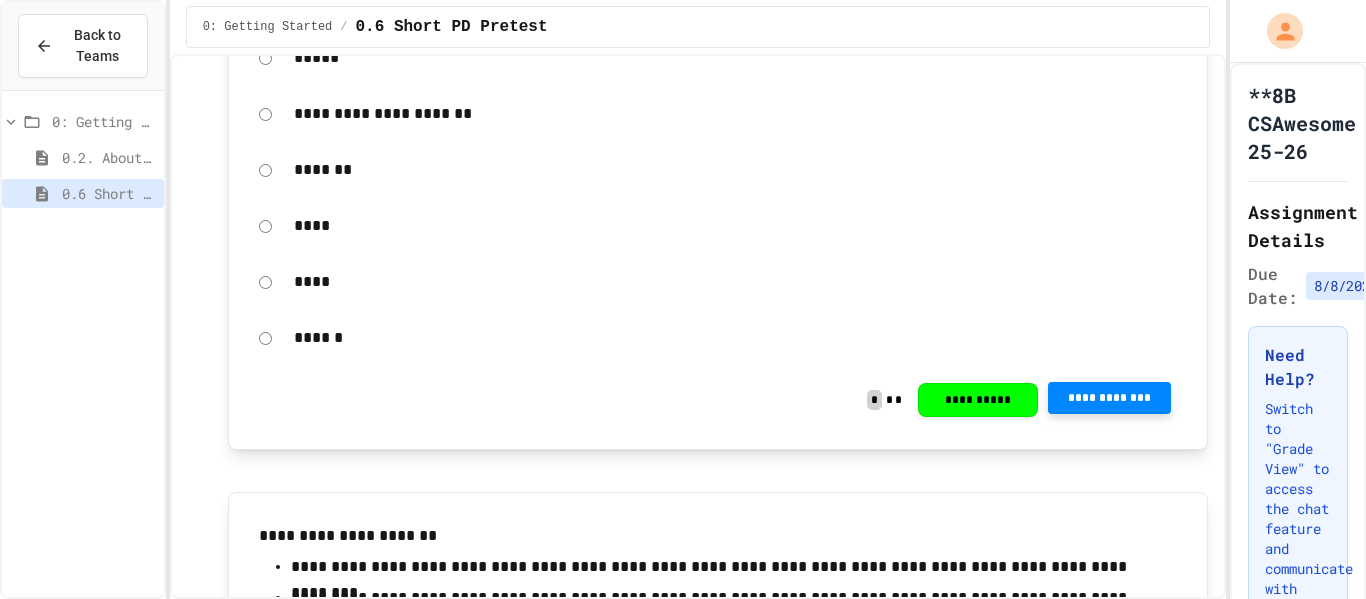scroll, scrollTop: 8055, scrollLeft: 0, axis: vertical 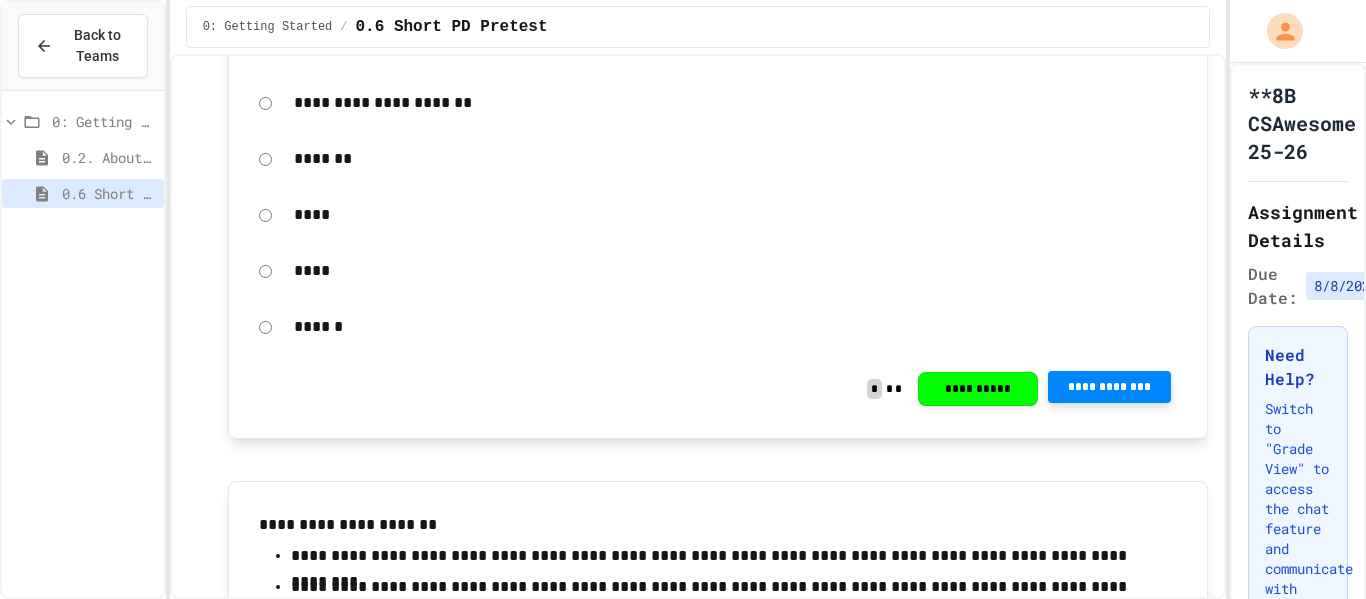 click on "**********" at bounding box center (736, -606) 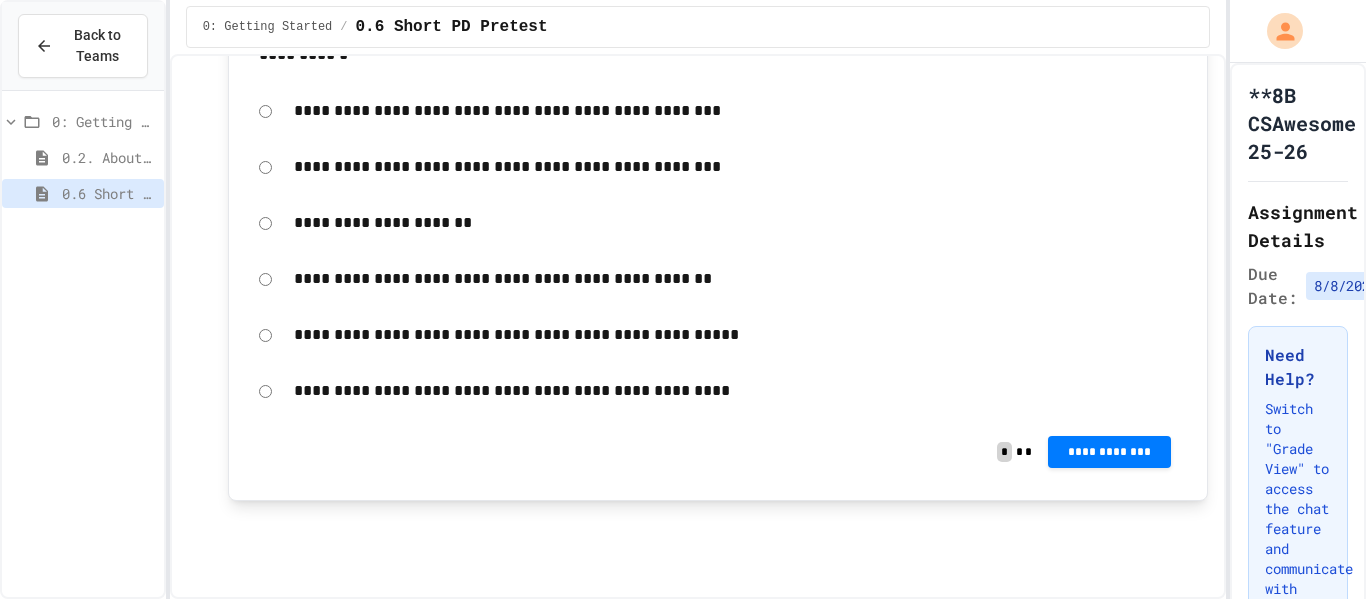 scroll, scrollTop: 14825, scrollLeft: 0, axis: vertical 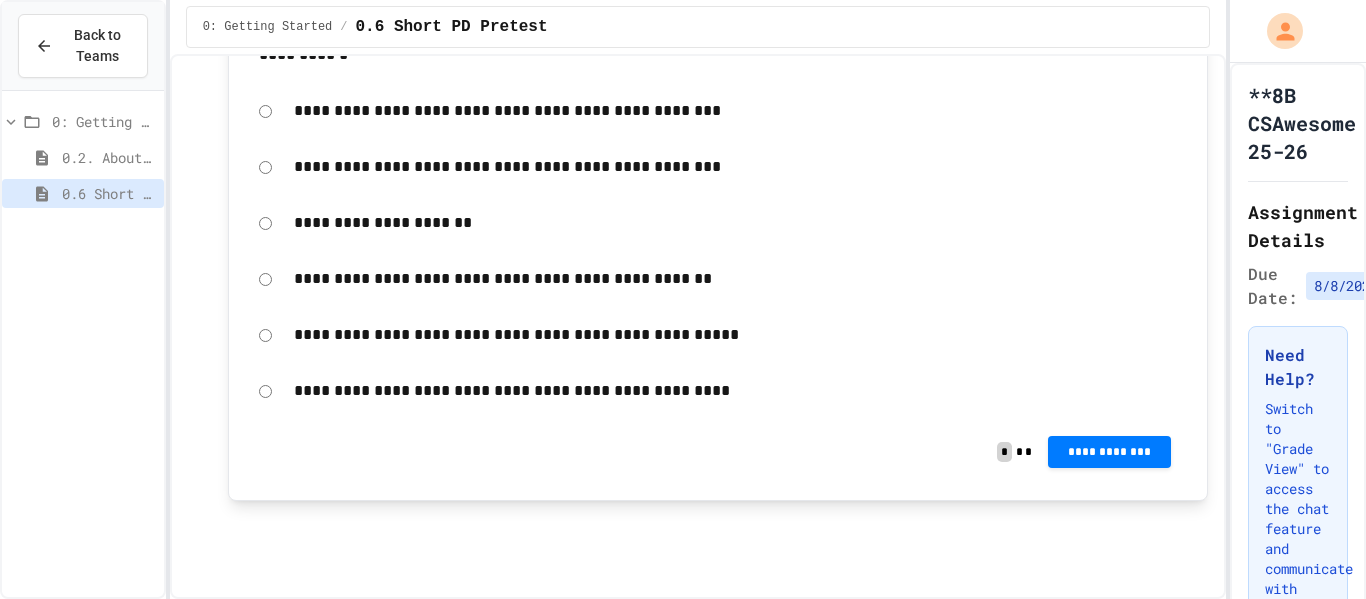 click on "**********" at bounding box center [736, 167] 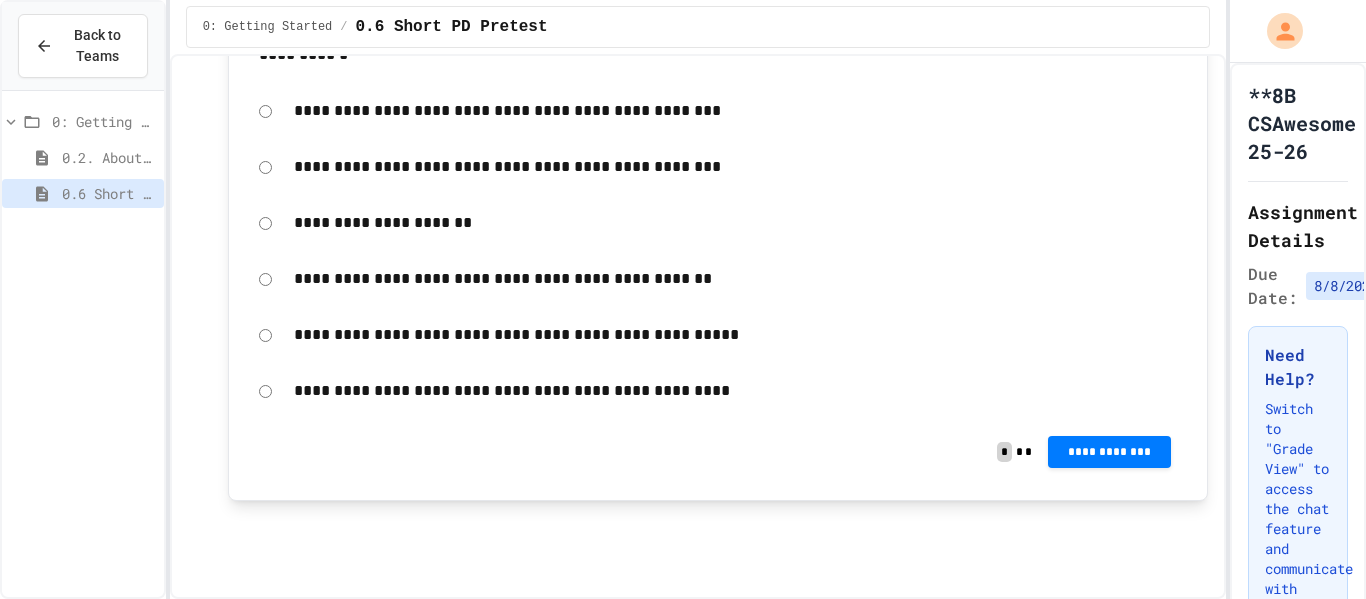 scroll, scrollTop: 14856, scrollLeft: 0, axis: vertical 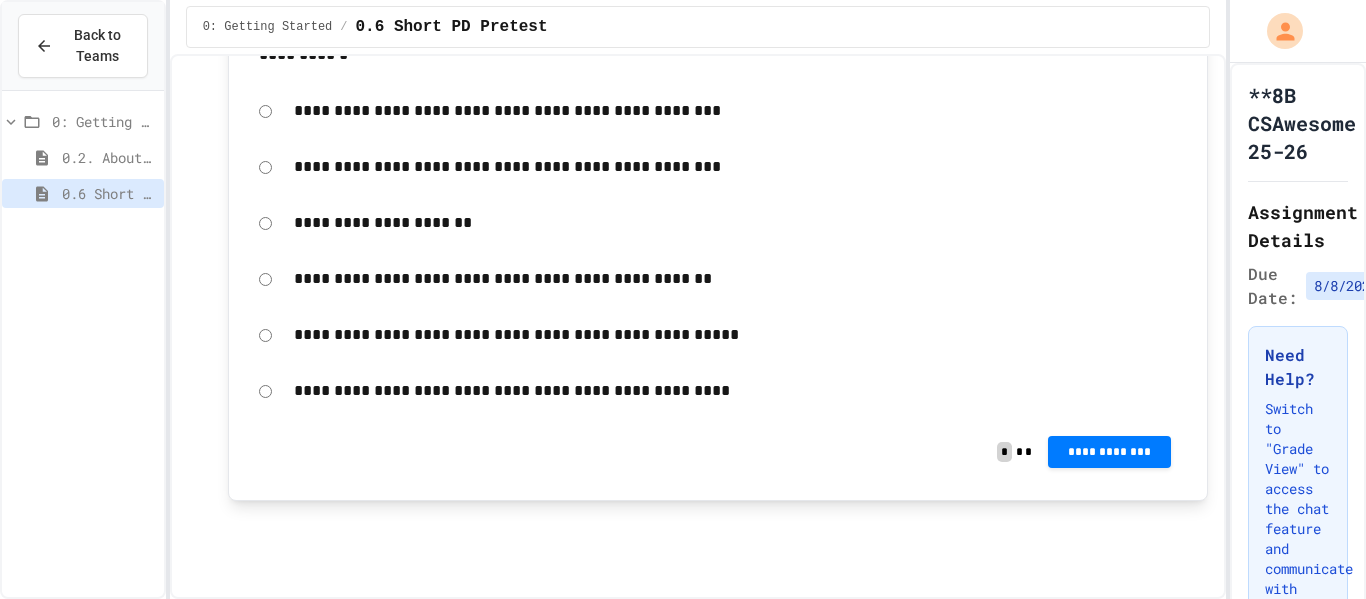 click on "**********" at bounding box center (718, 452) 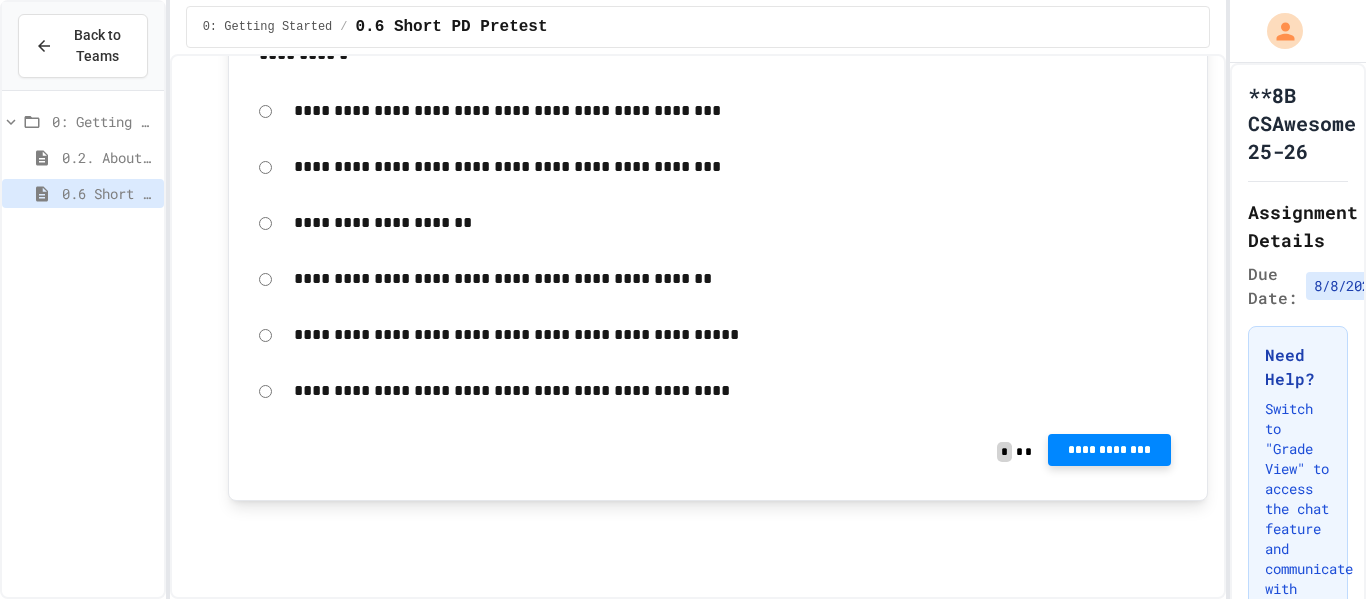 click on "**********" at bounding box center [1109, 450] 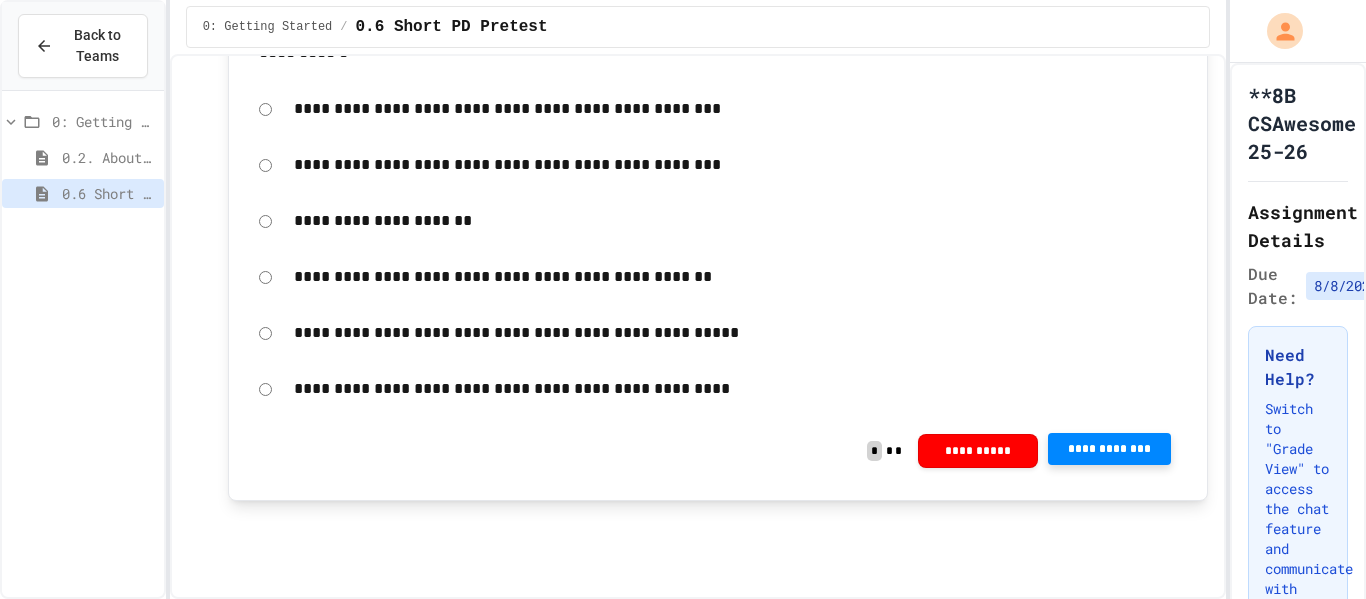 click 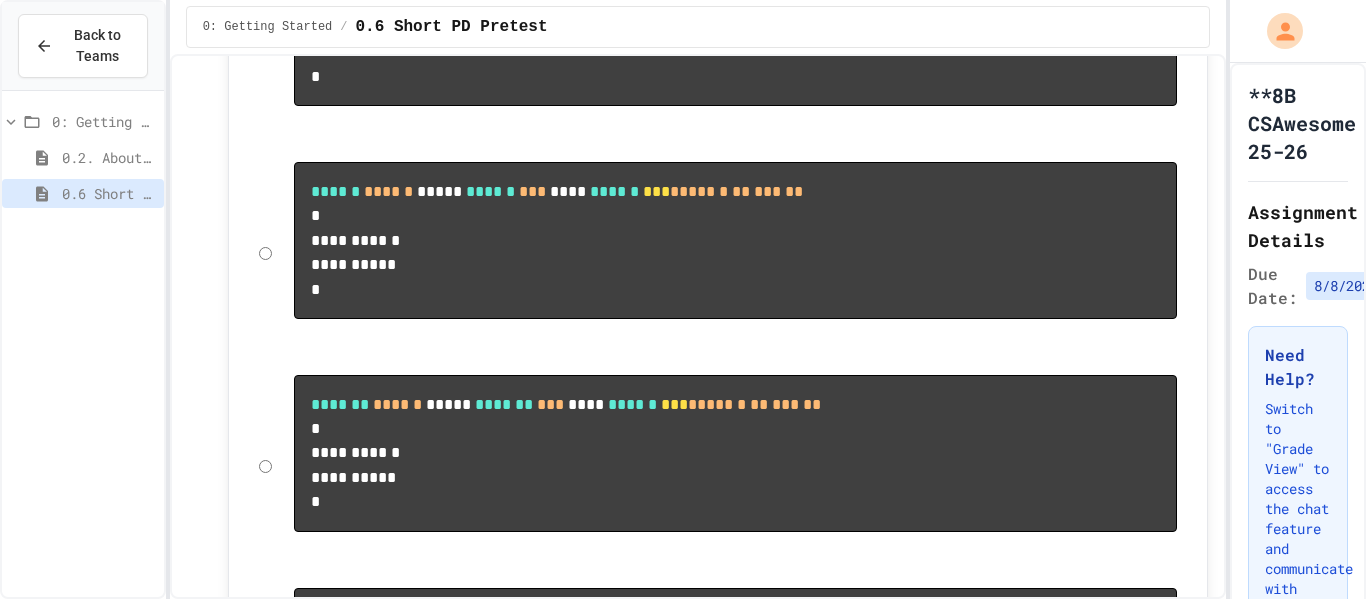 scroll, scrollTop: 9209, scrollLeft: 0, axis: vertical 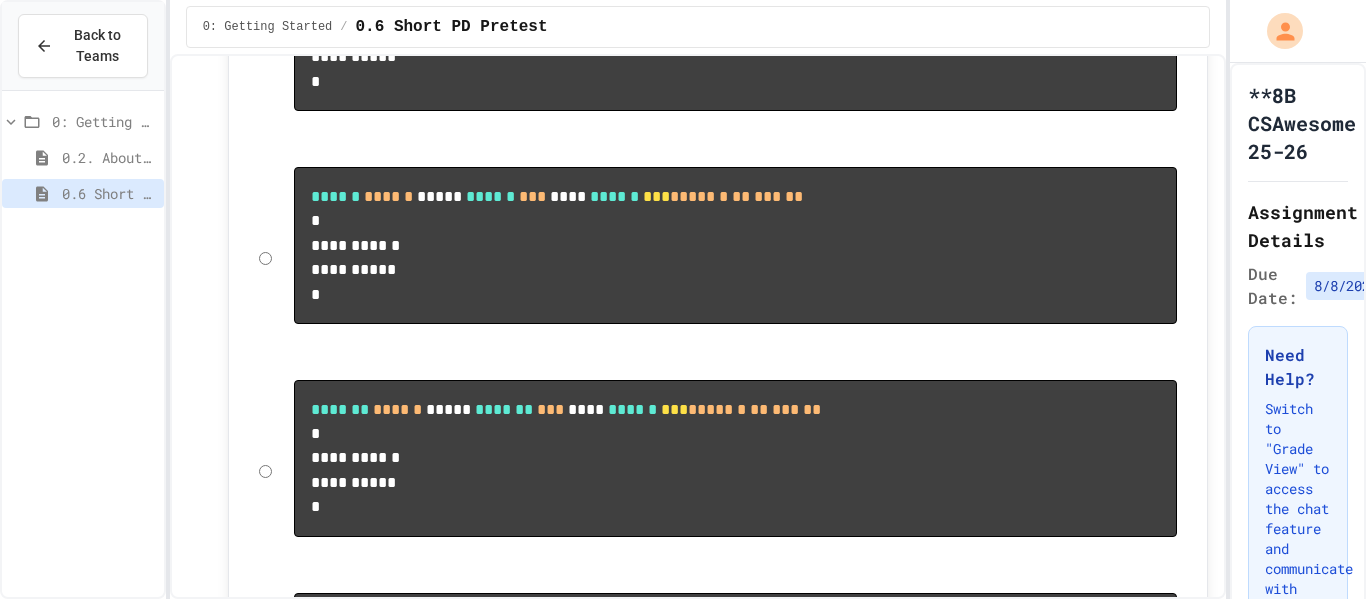 click on "**********" at bounding box center [718, 128] 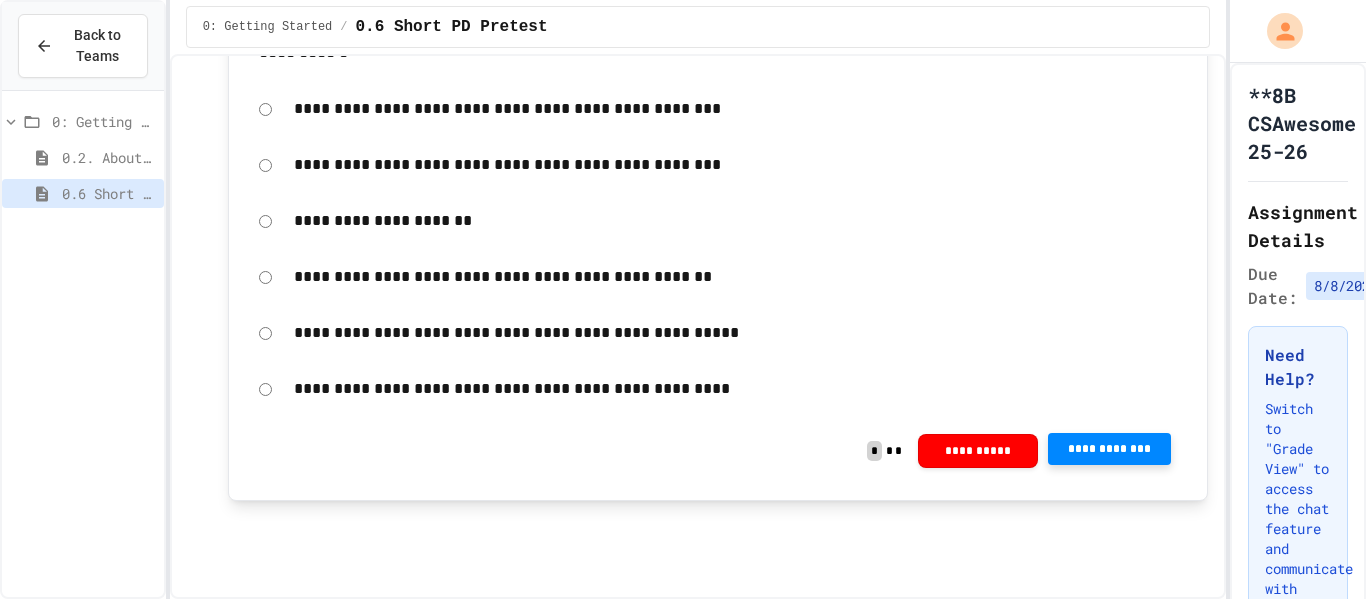 scroll, scrollTop: 14983, scrollLeft: 0, axis: vertical 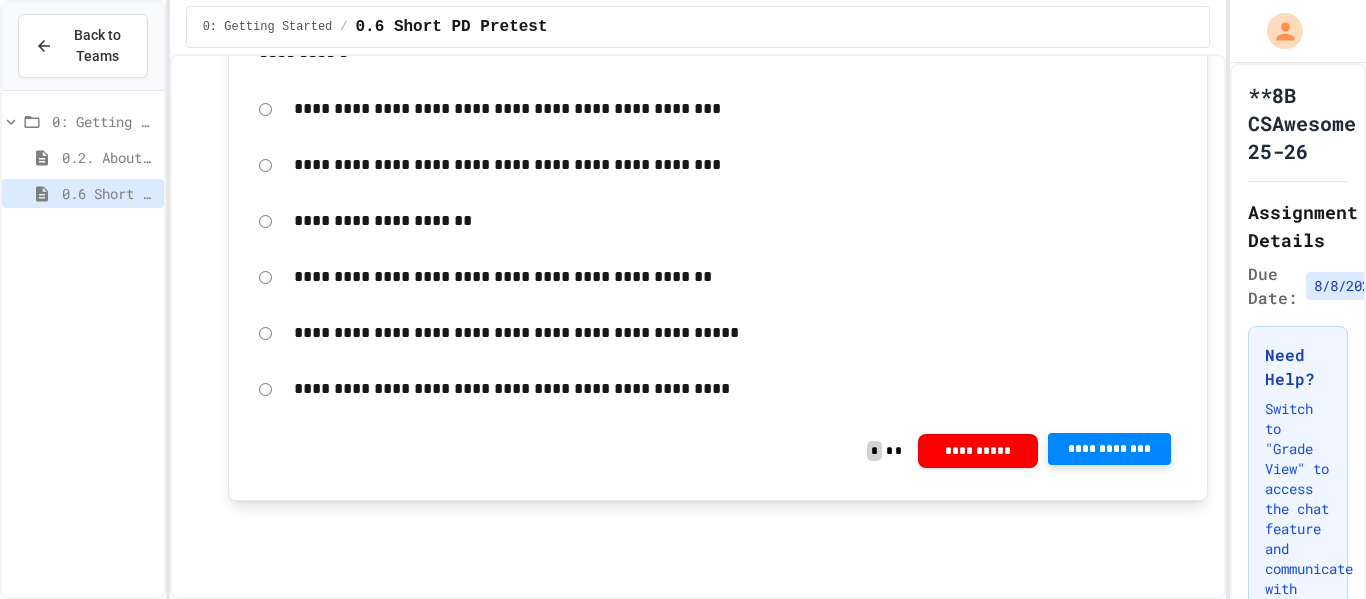 click on "**********" at bounding box center (718, 64) 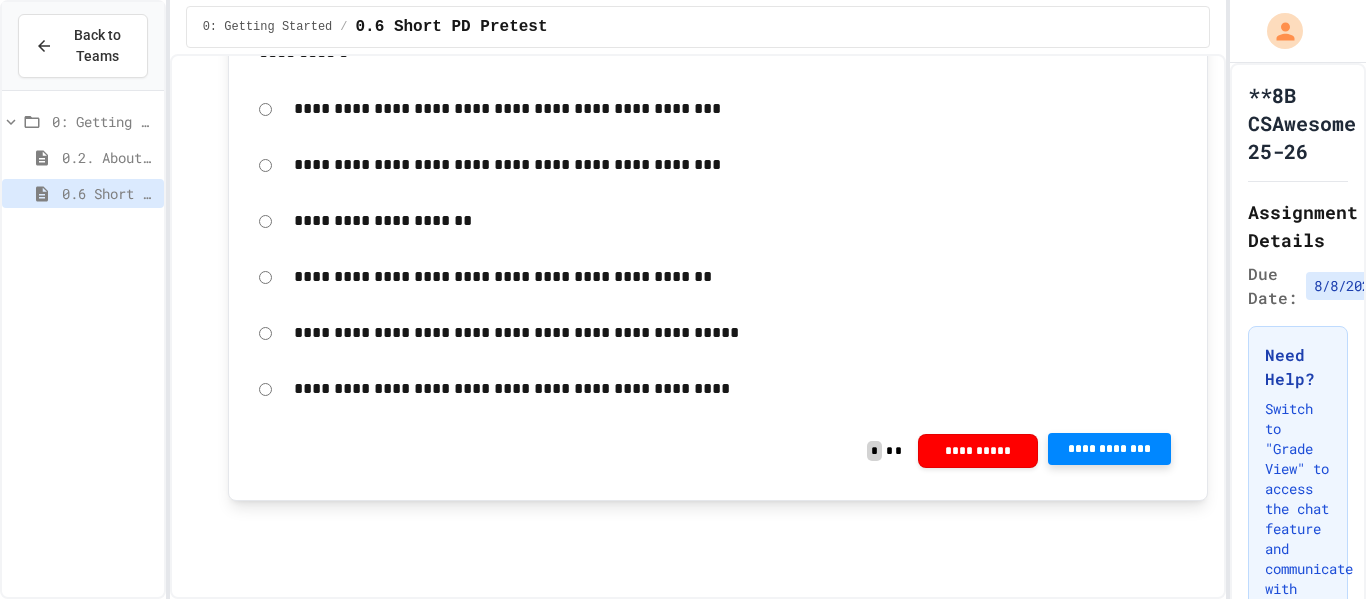 scroll, scrollTop: 14983, scrollLeft: 0, axis: vertical 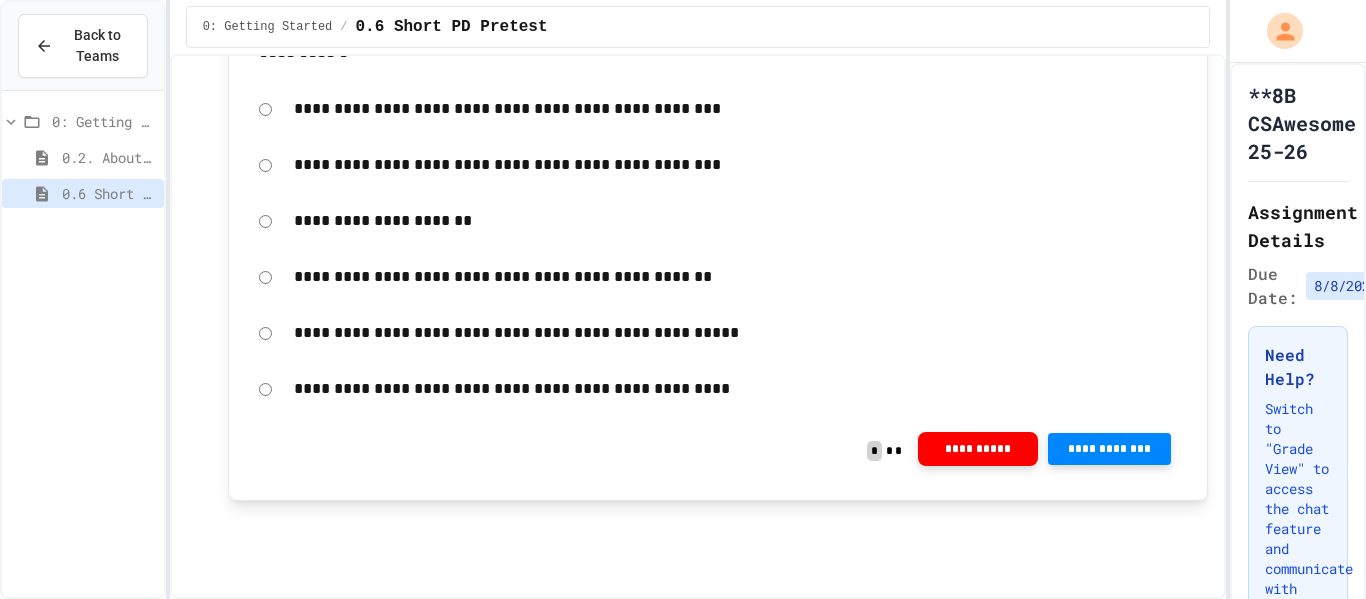 click on "**********" at bounding box center (978, 449) 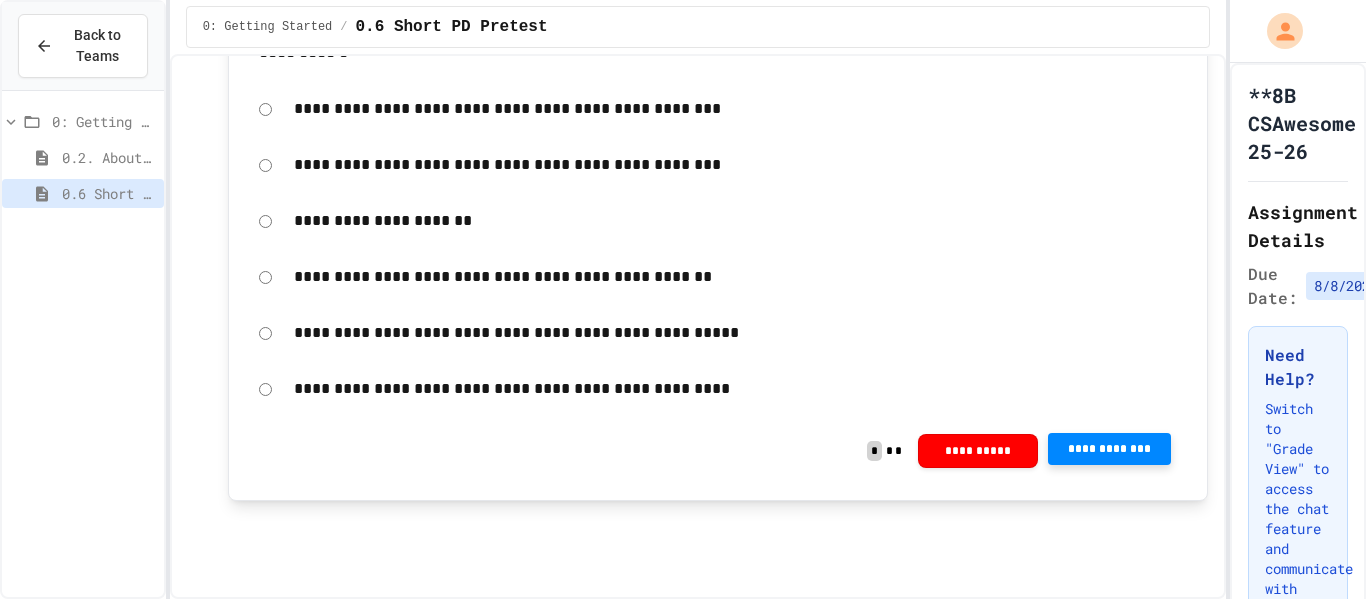 click 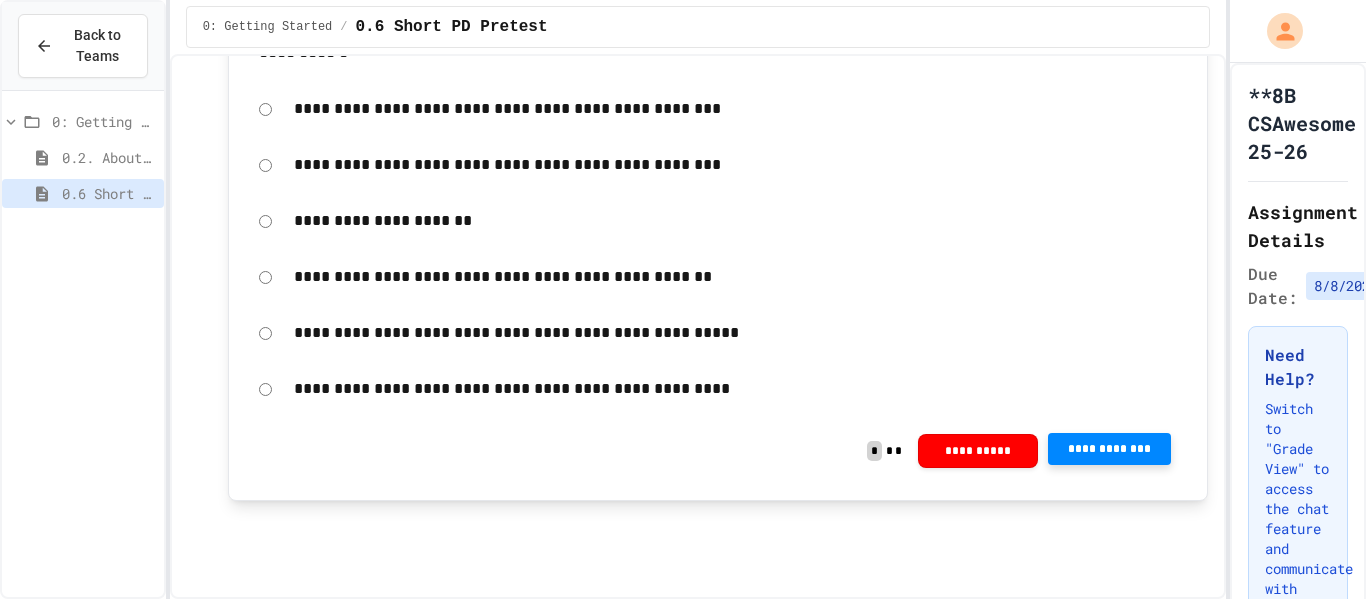 scroll, scrollTop: 14983, scrollLeft: 0, axis: vertical 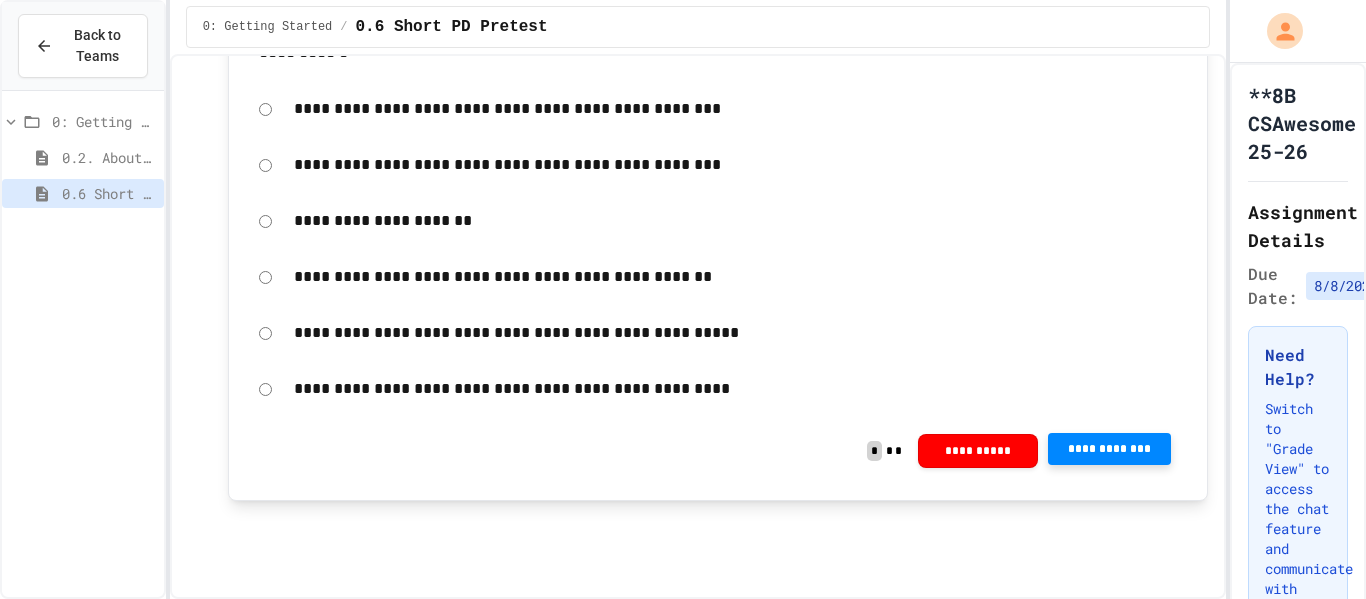 click on "**********" at bounding box center [736, 165] 